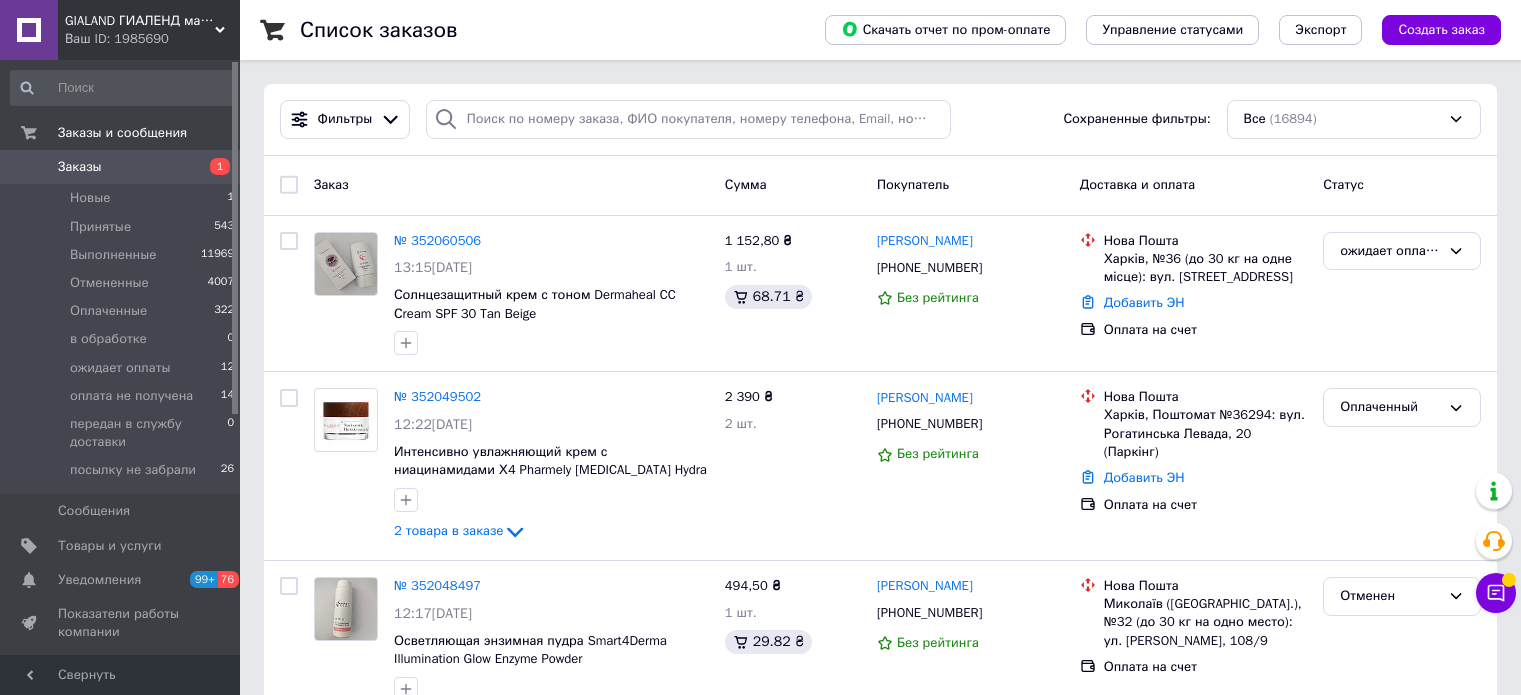 scroll, scrollTop: 0, scrollLeft: 0, axis: both 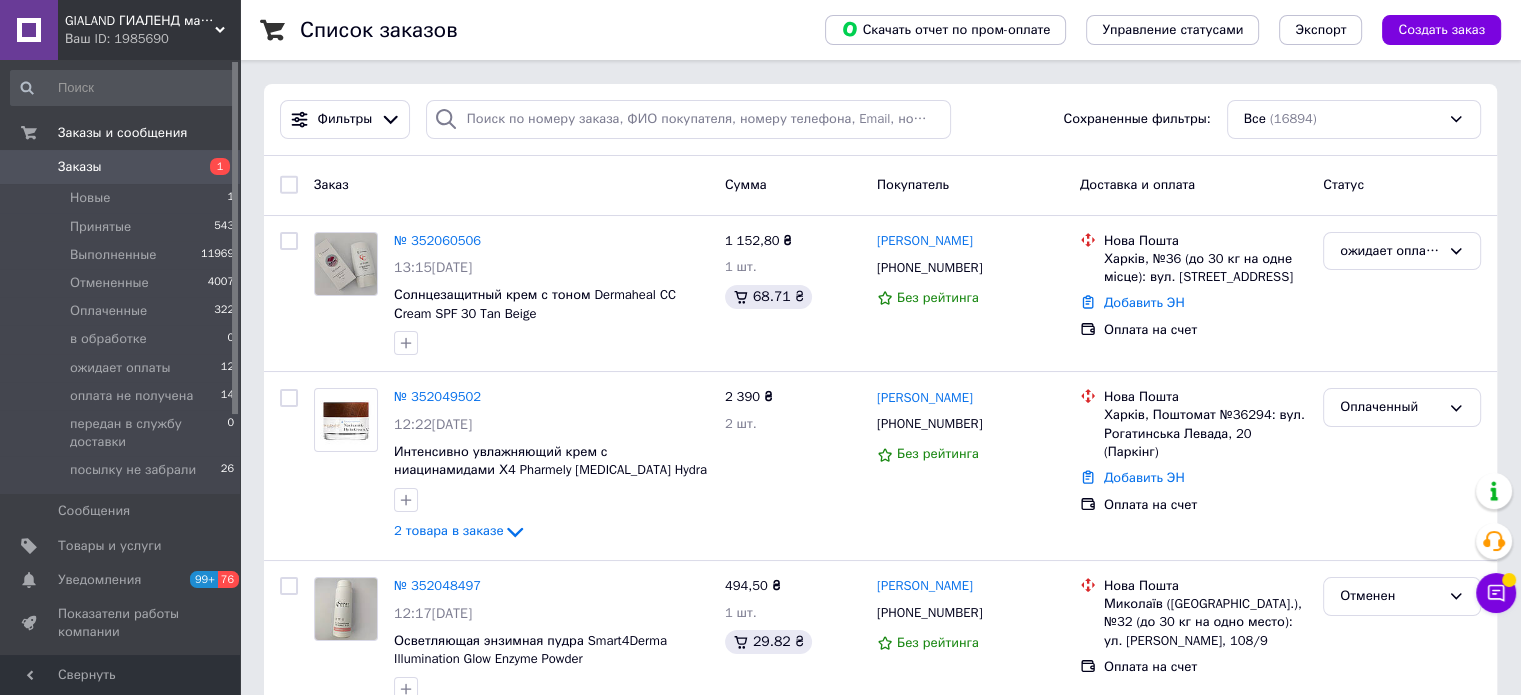 click on "Заказы" at bounding box center (80, 167) 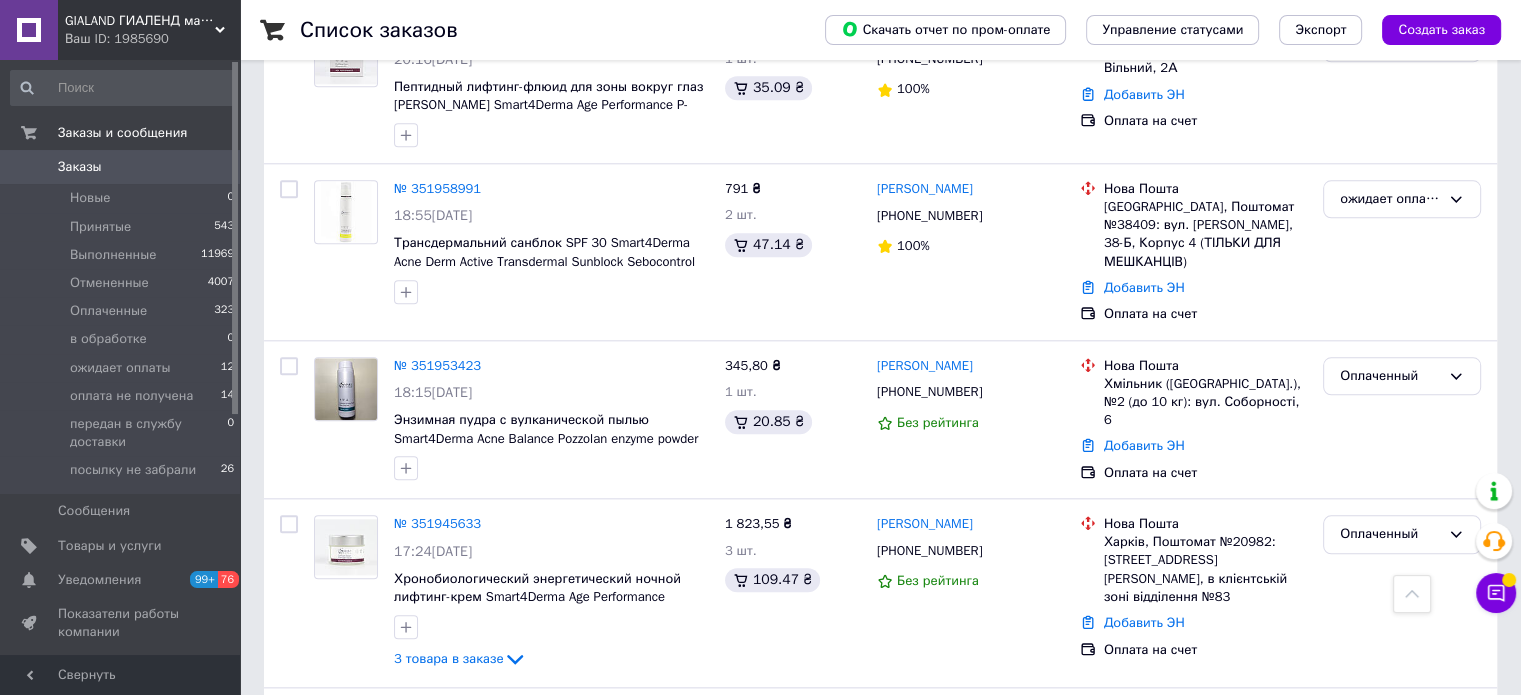 scroll, scrollTop: 2200, scrollLeft: 0, axis: vertical 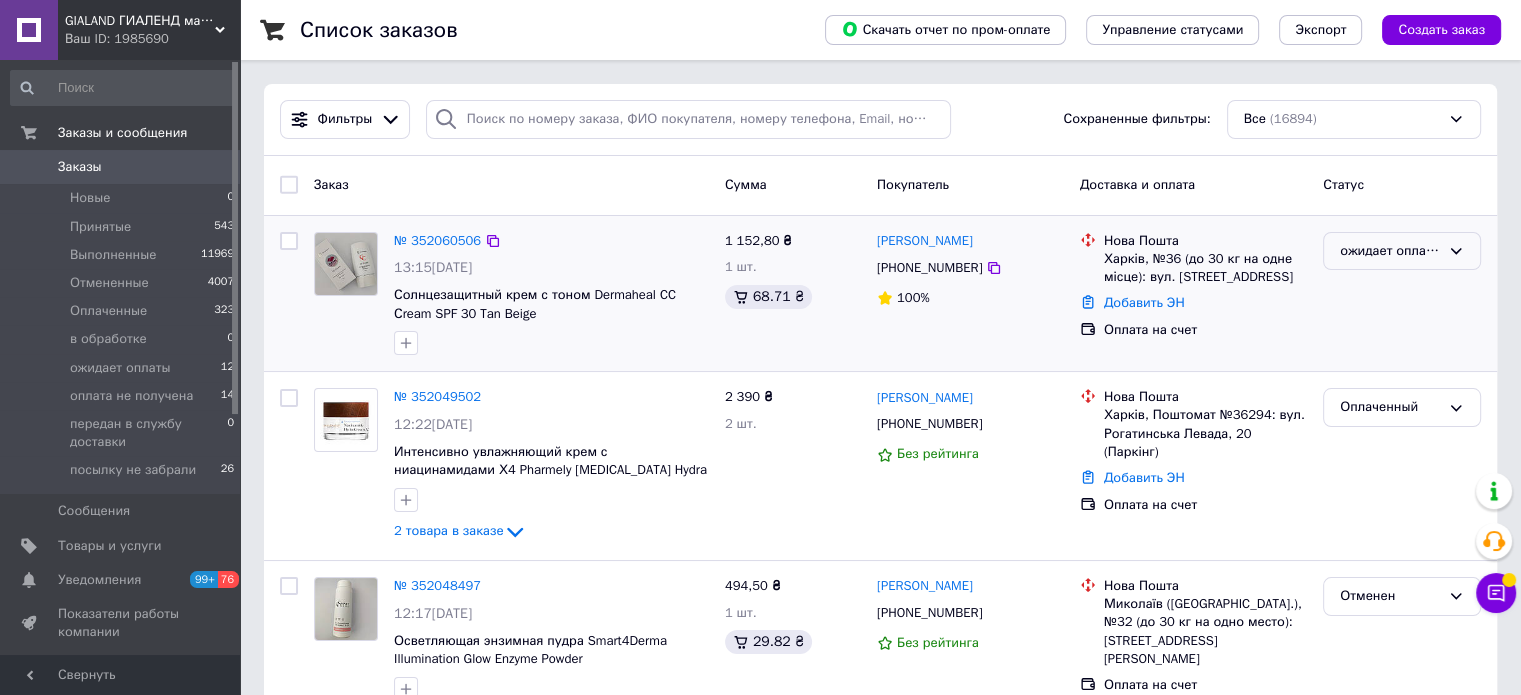 click on "ожидает оплаты" at bounding box center [1390, 251] 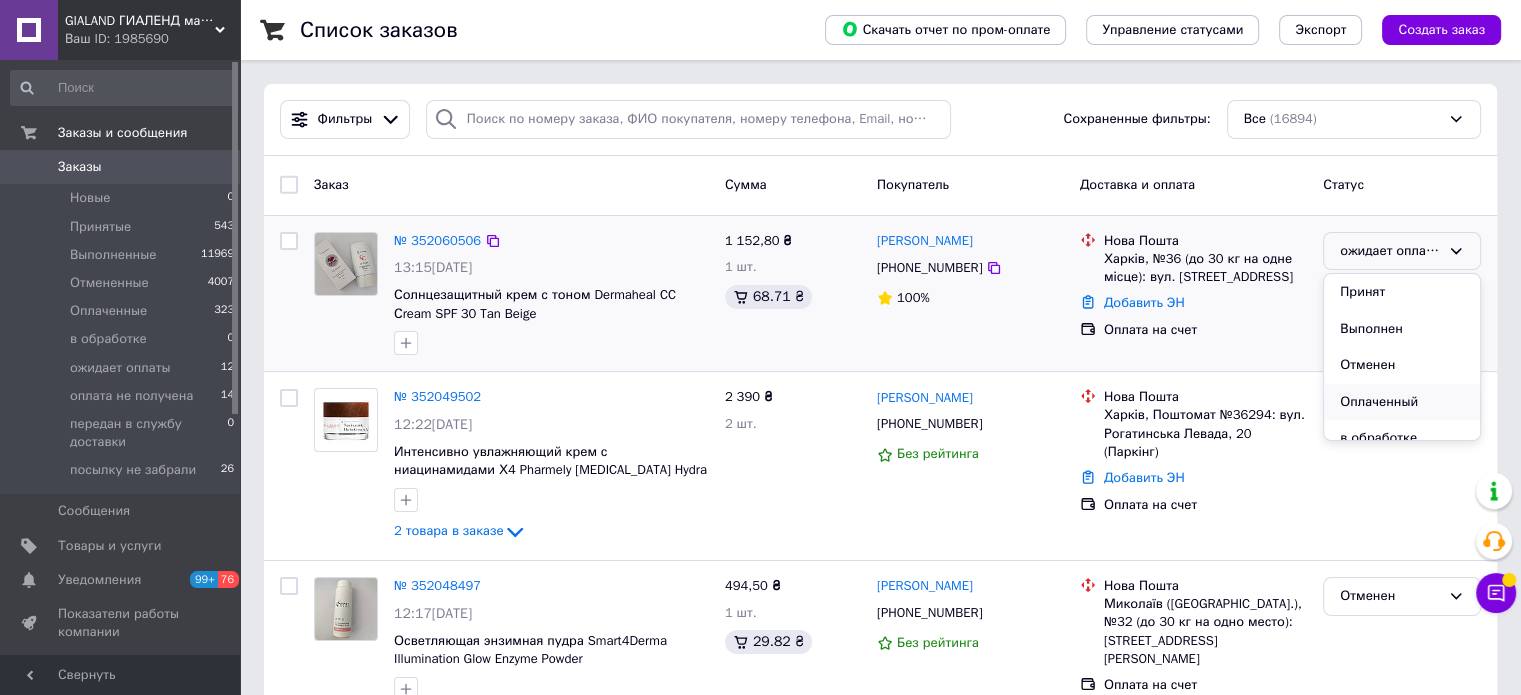 click on "Оплаченный" at bounding box center (1402, 402) 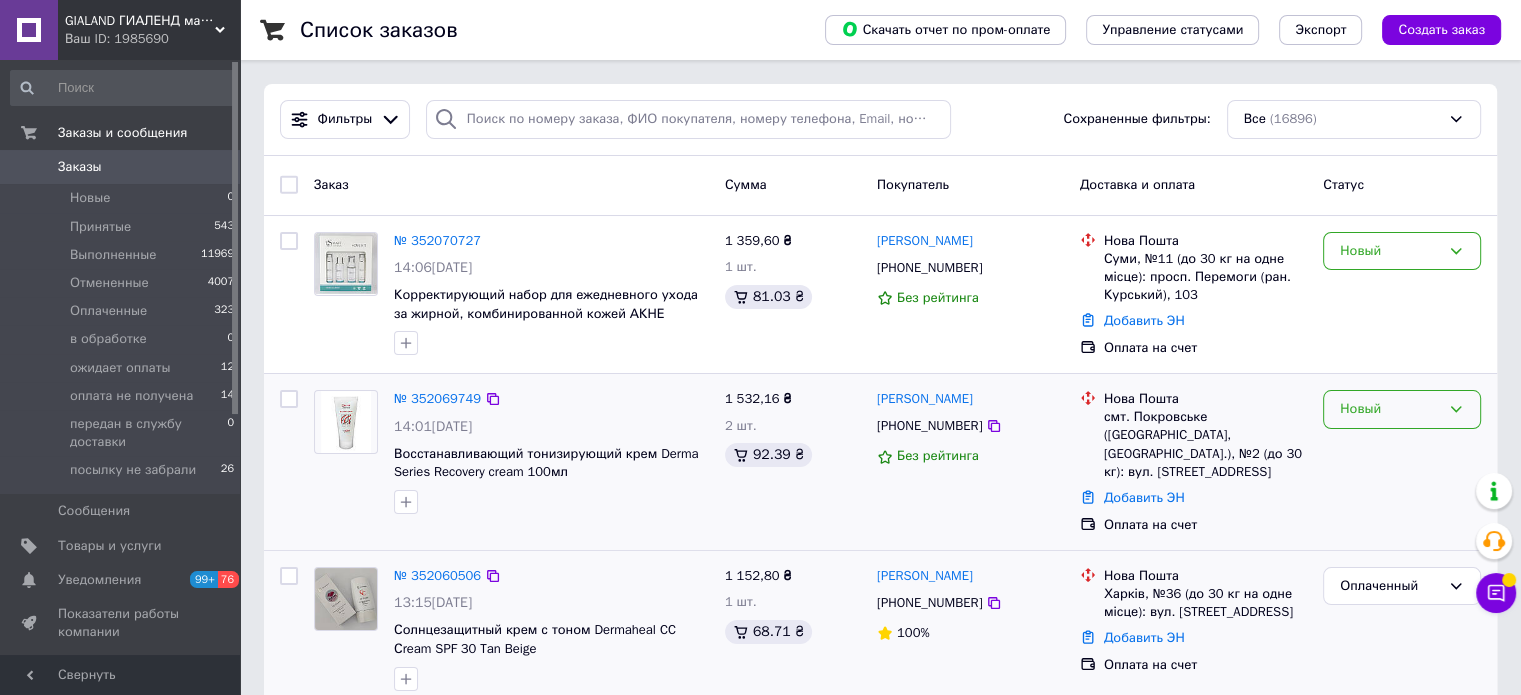 click on "Новый" at bounding box center (1390, 409) 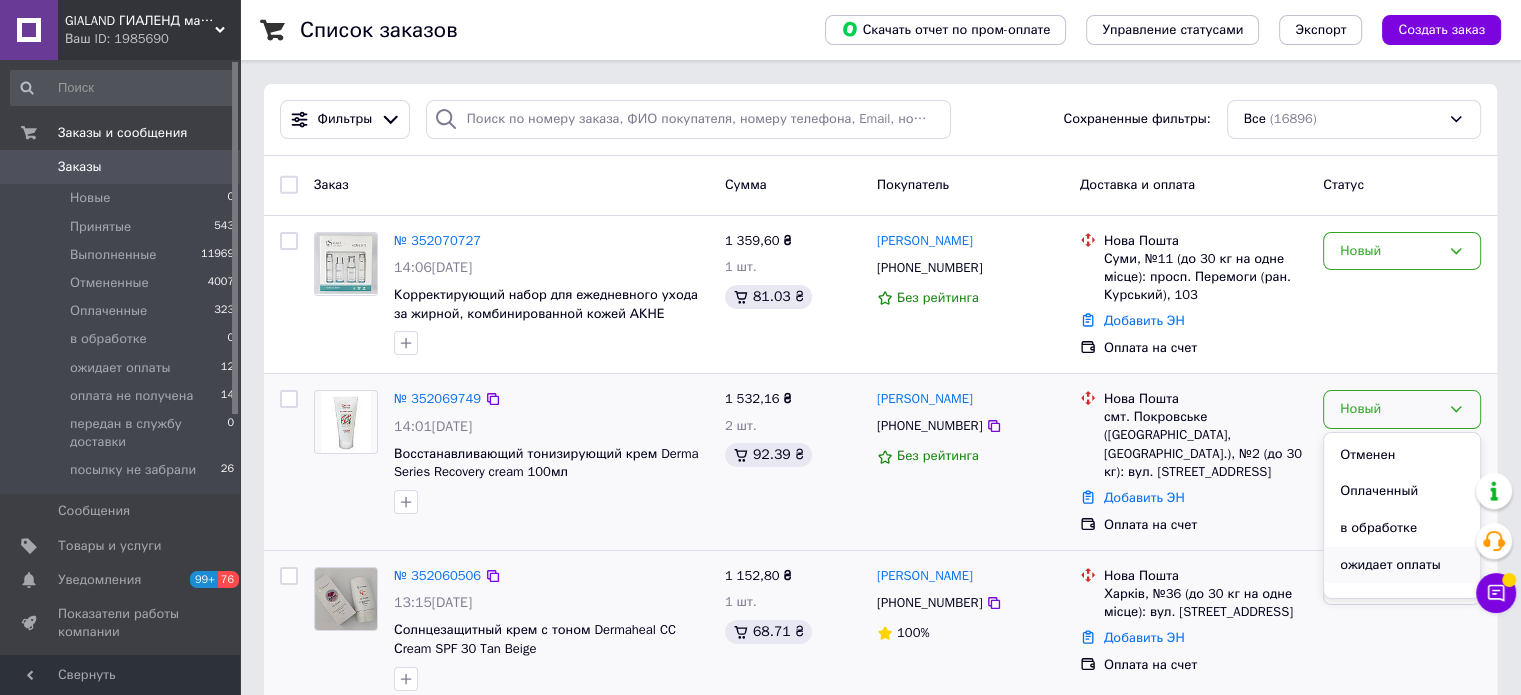 scroll, scrollTop: 100, scrollLeft: 0, axis: vertical 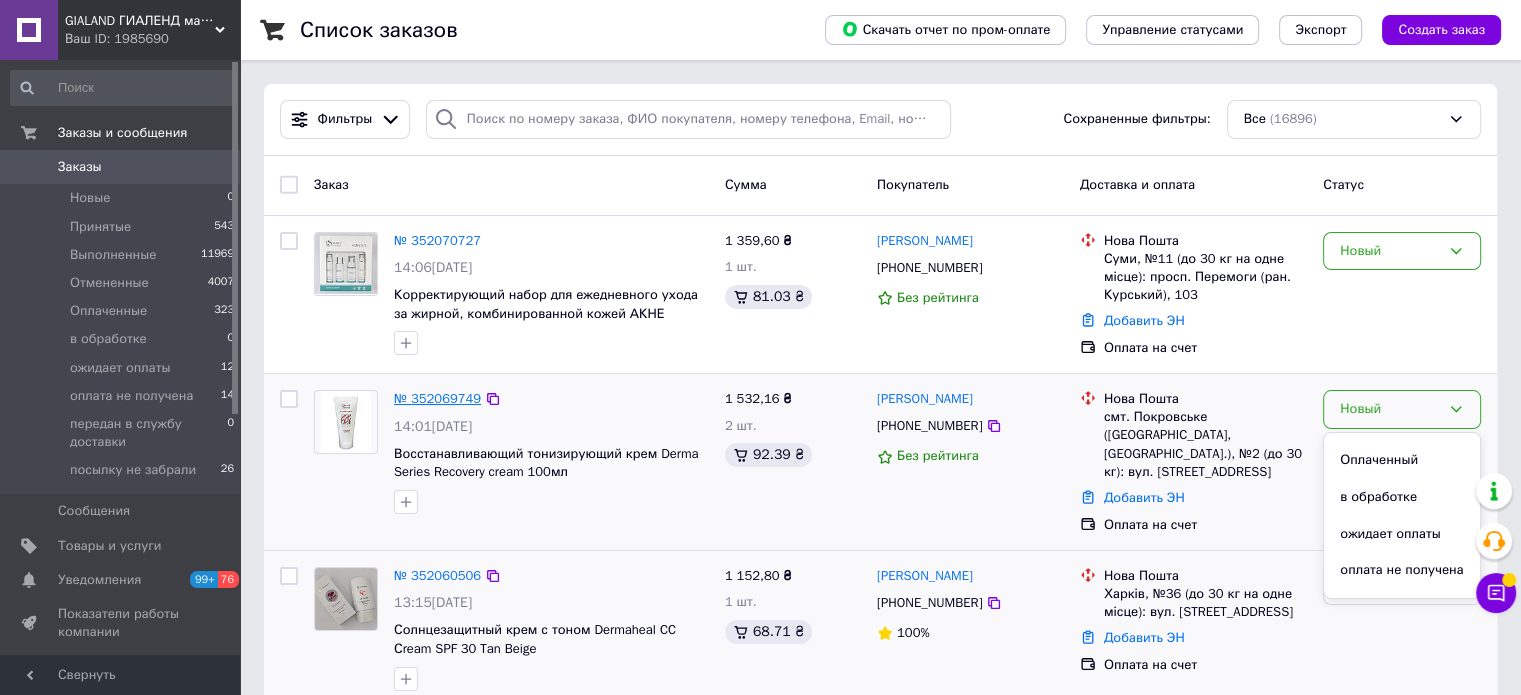 click on "№ 352069749" at bounding box center [437, 398] 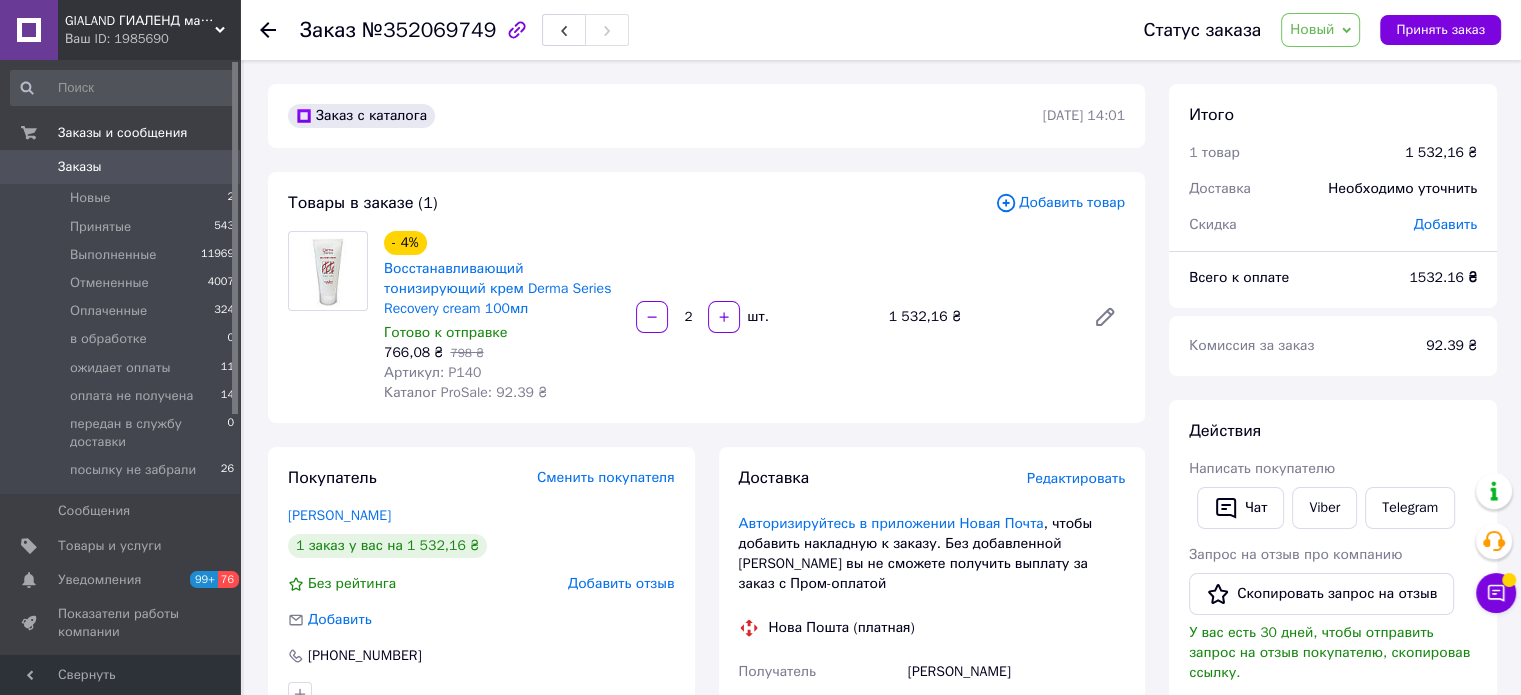 click on "Новый" at bounding box center [1312, 29] 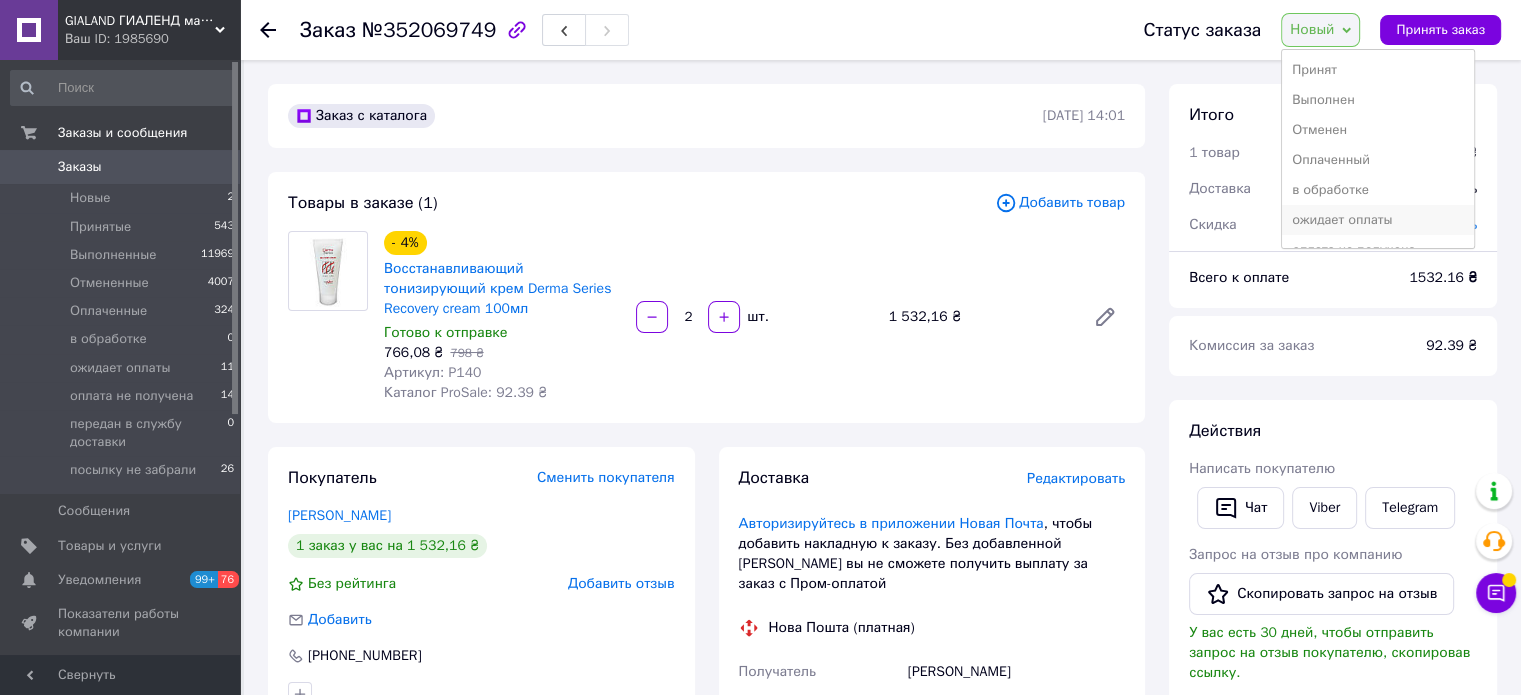 click on "ожидает оплаты" at bounding box center (1378, 220) 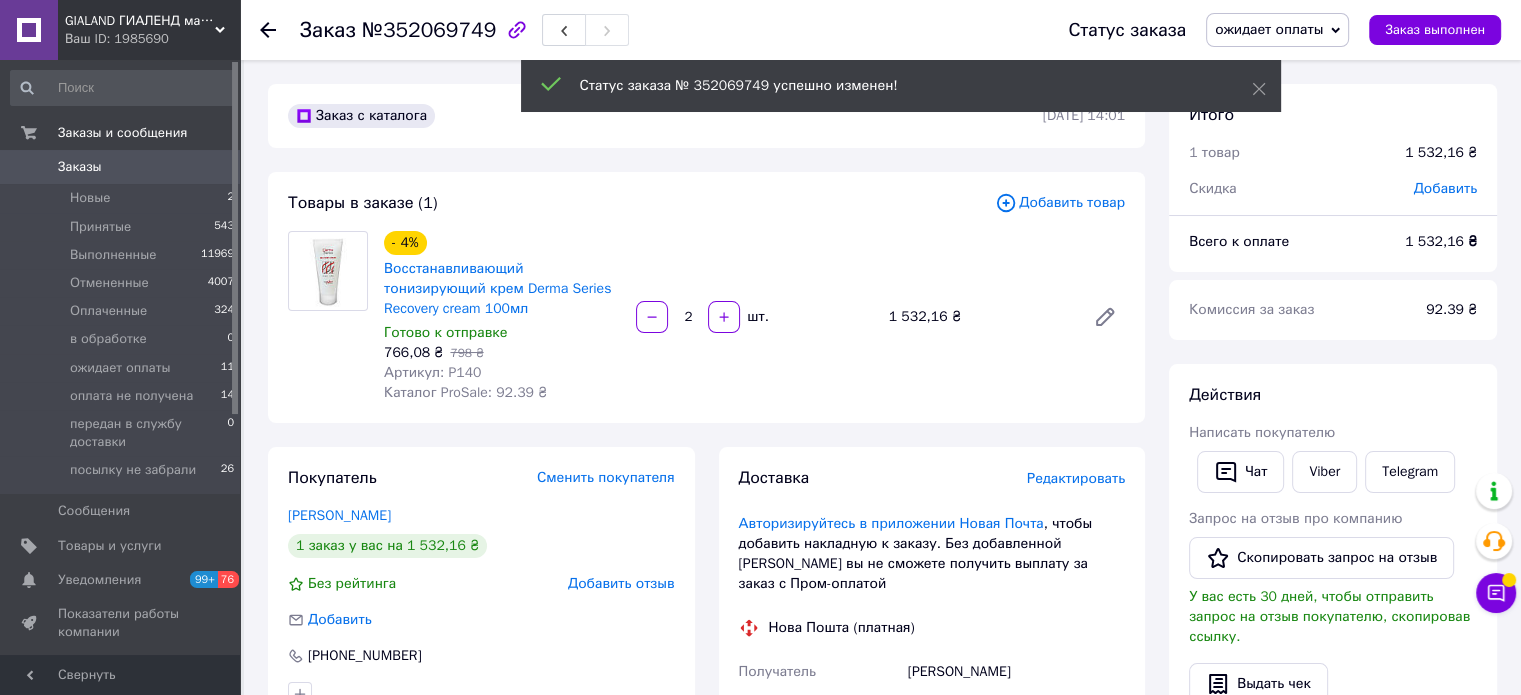 click on "Заказы" at bounding box center [121, 167] 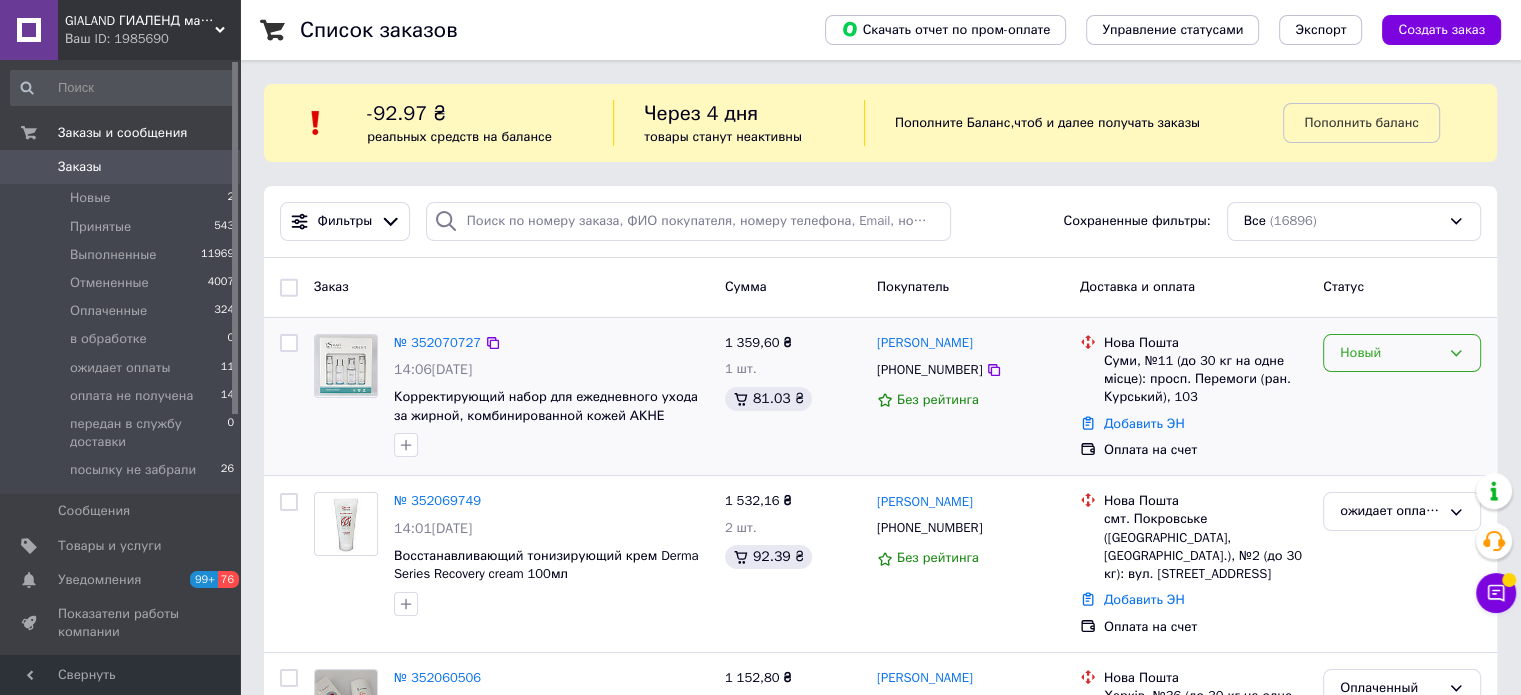 click on "Новый" at bounding box center [1390, 353] 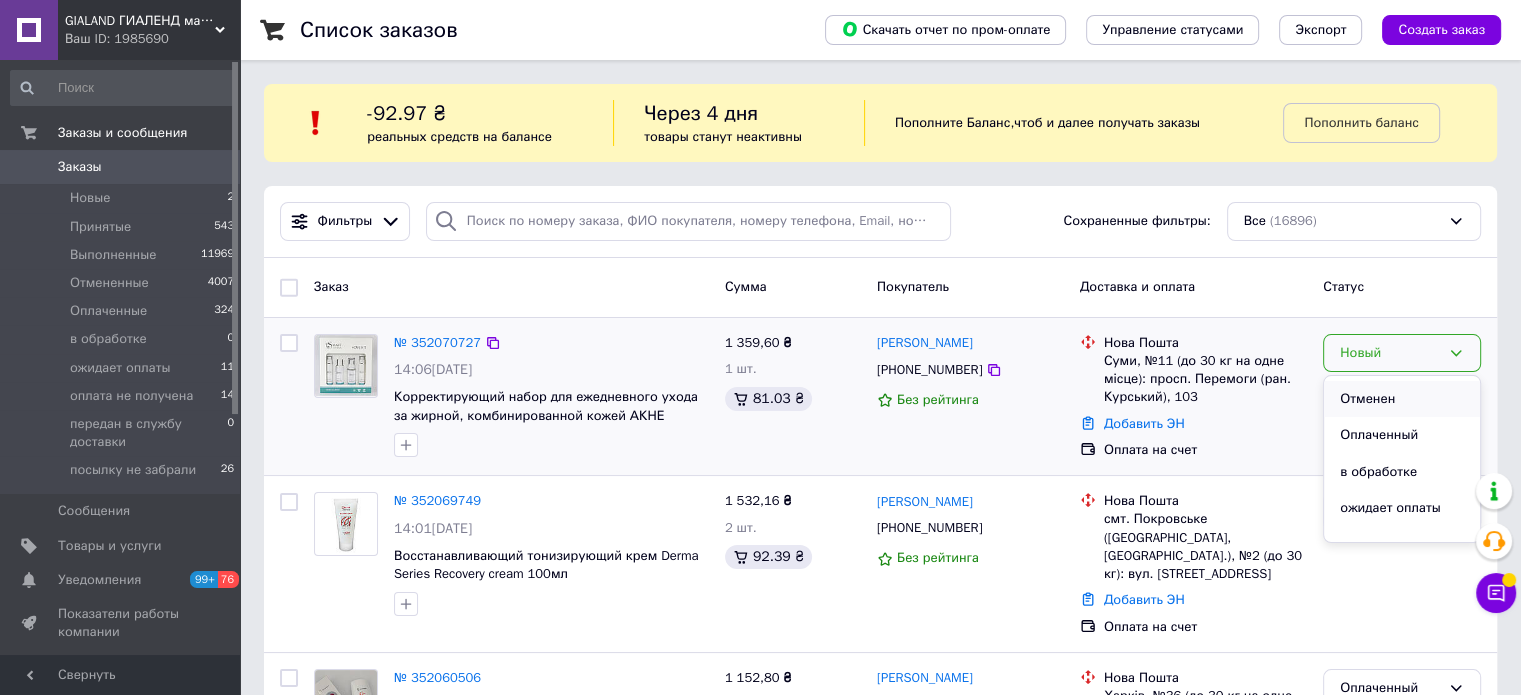 scroll, scrollTop: 100, scrollLeft: 0, axis: vertical 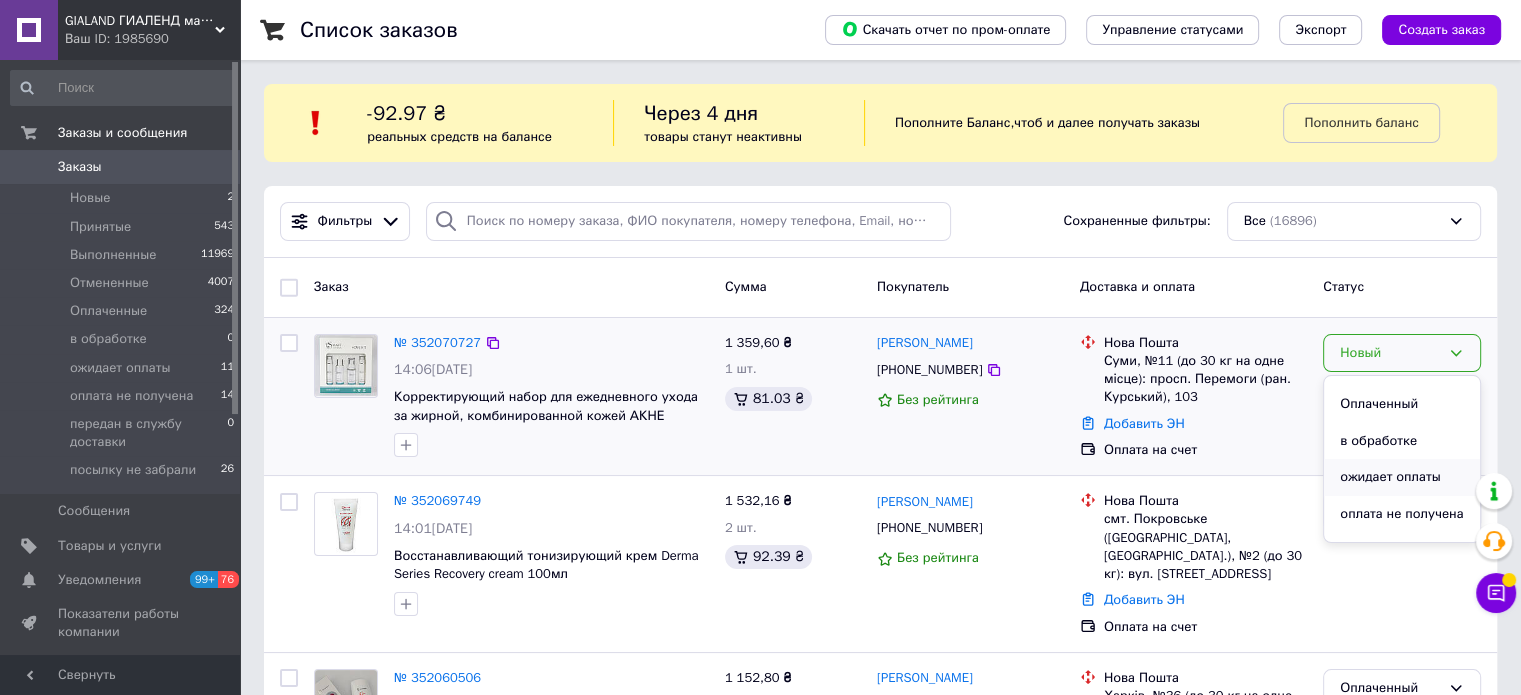 click on "ожидает оплаты" at bounding box center (1402, 477) 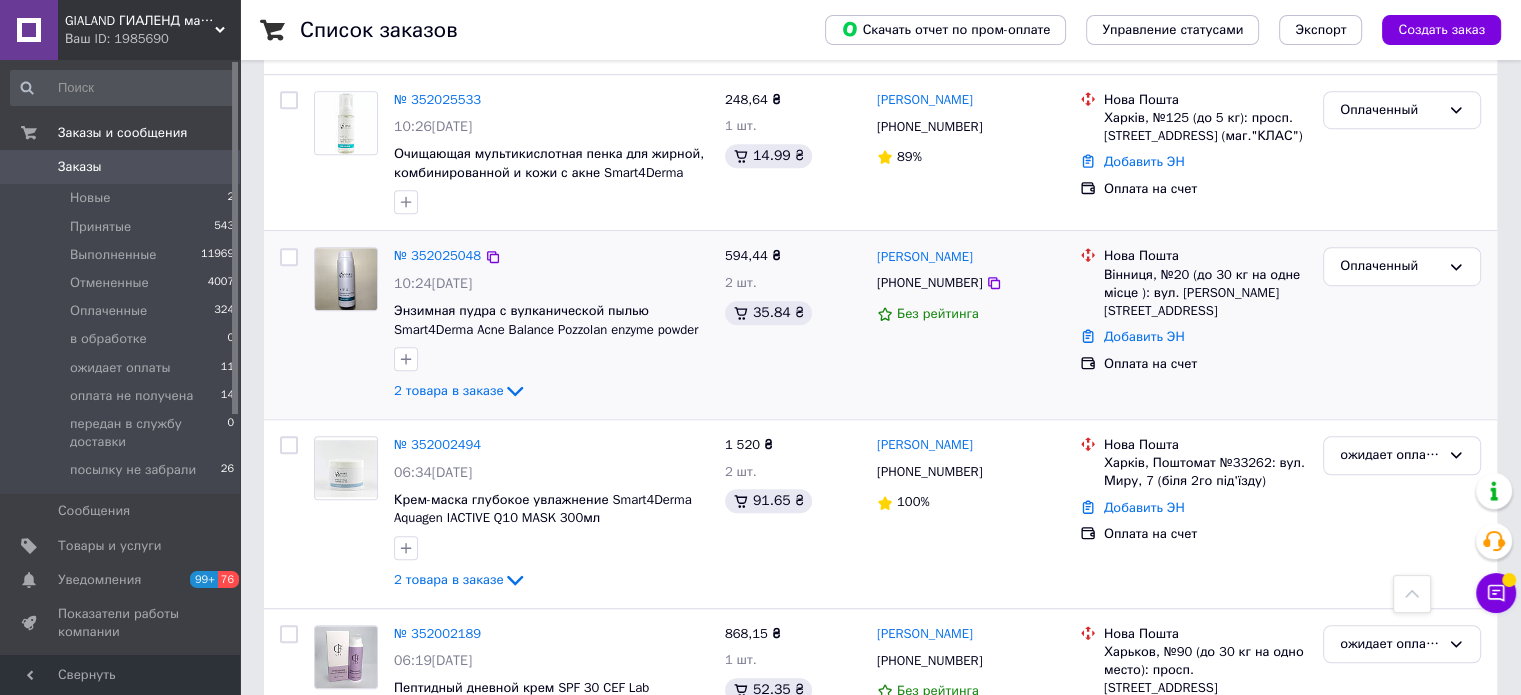 scroll, scrollTop: 1400, scrollLeft: 0, axis: vertical 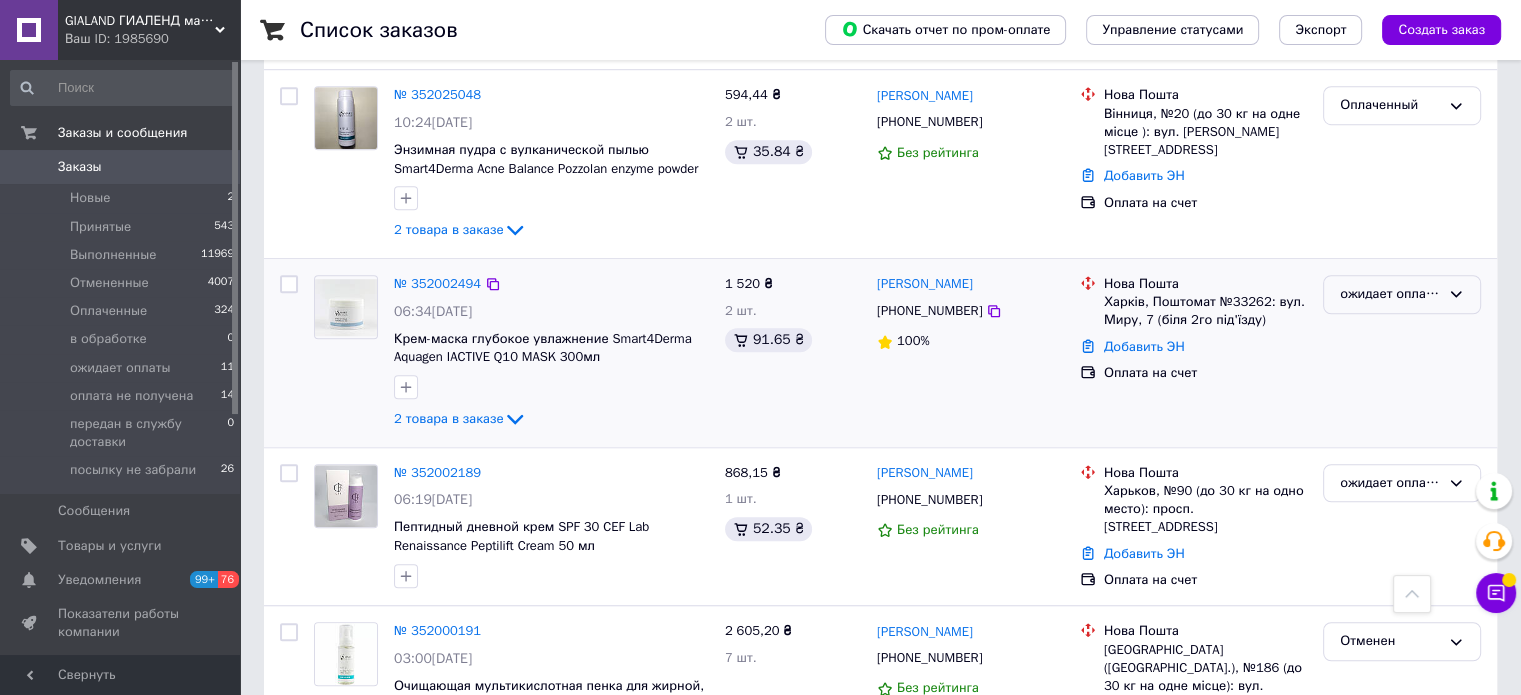 click on "ожидает оплаты" at bounding box center [1390, 294] 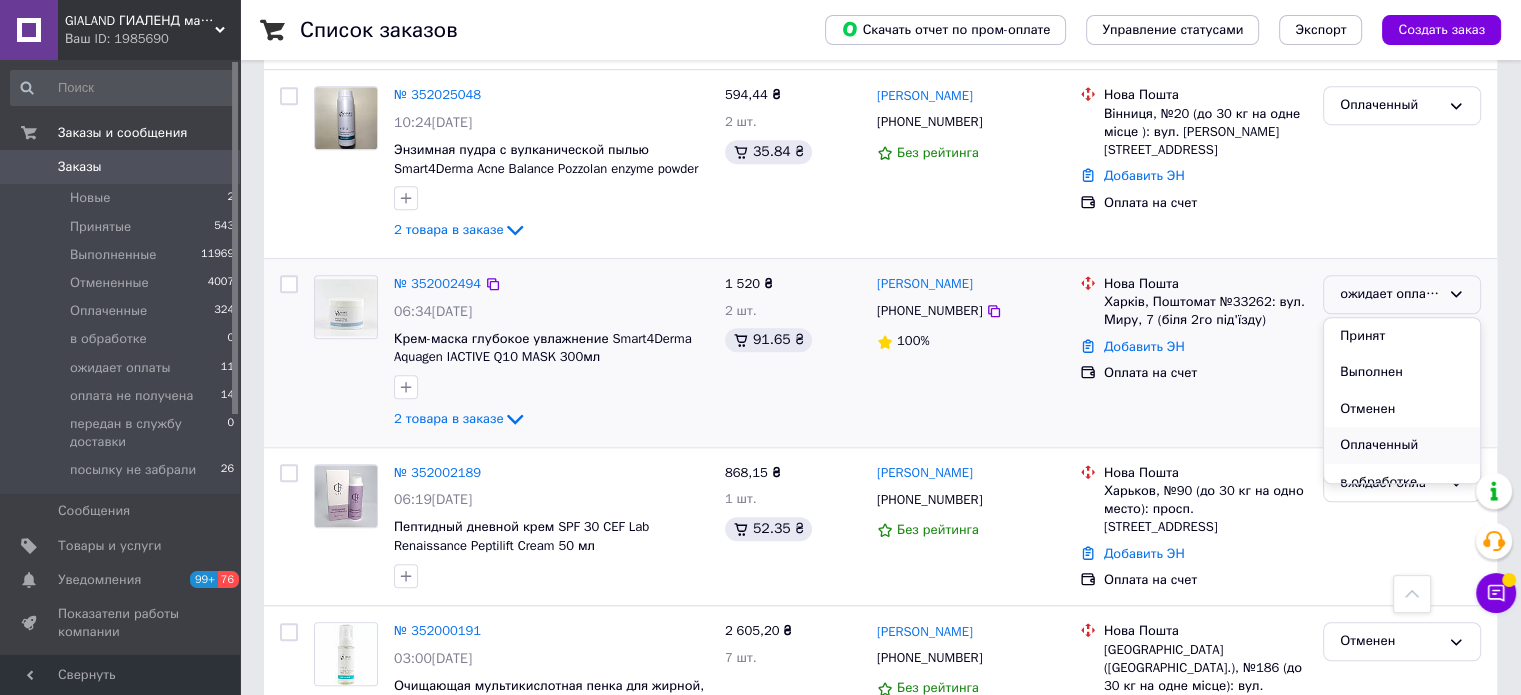 click on "Оплаченный" at bounding box center [1402, 445] 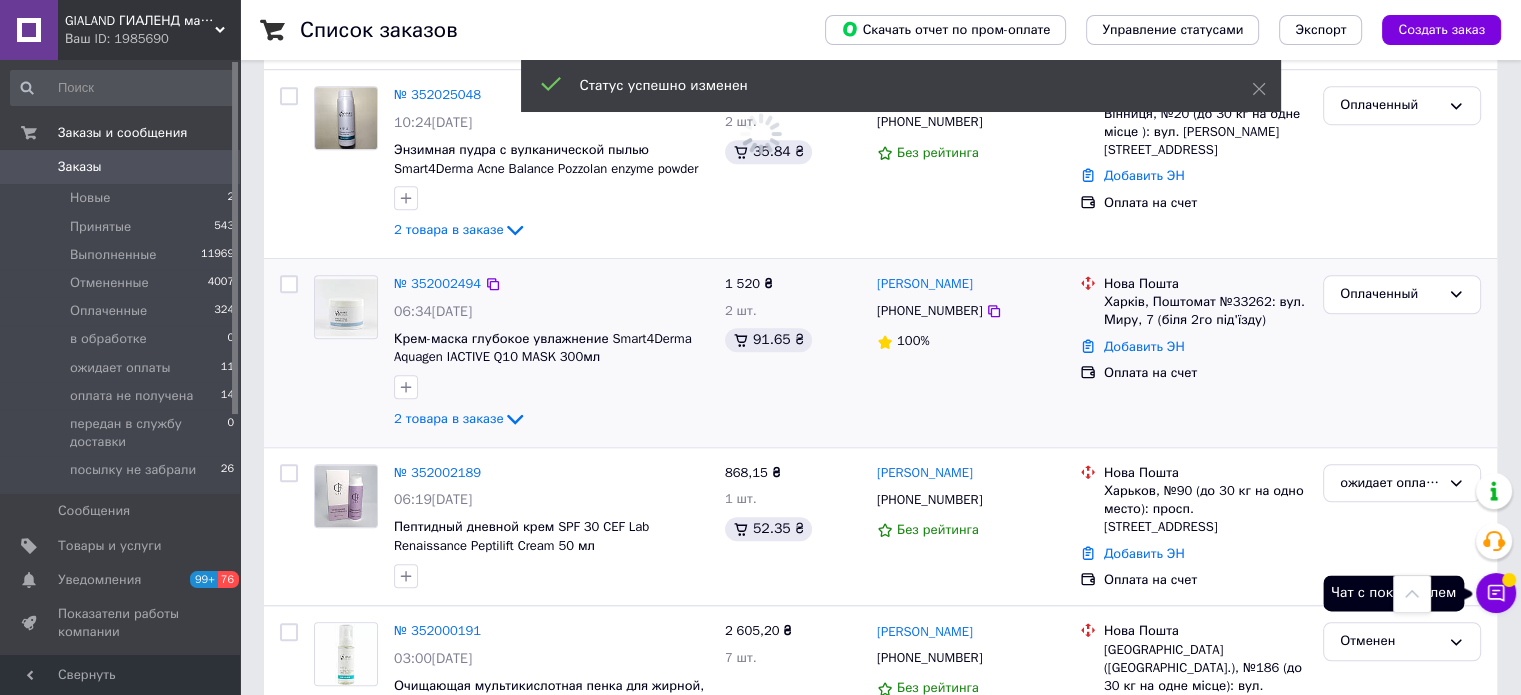 click 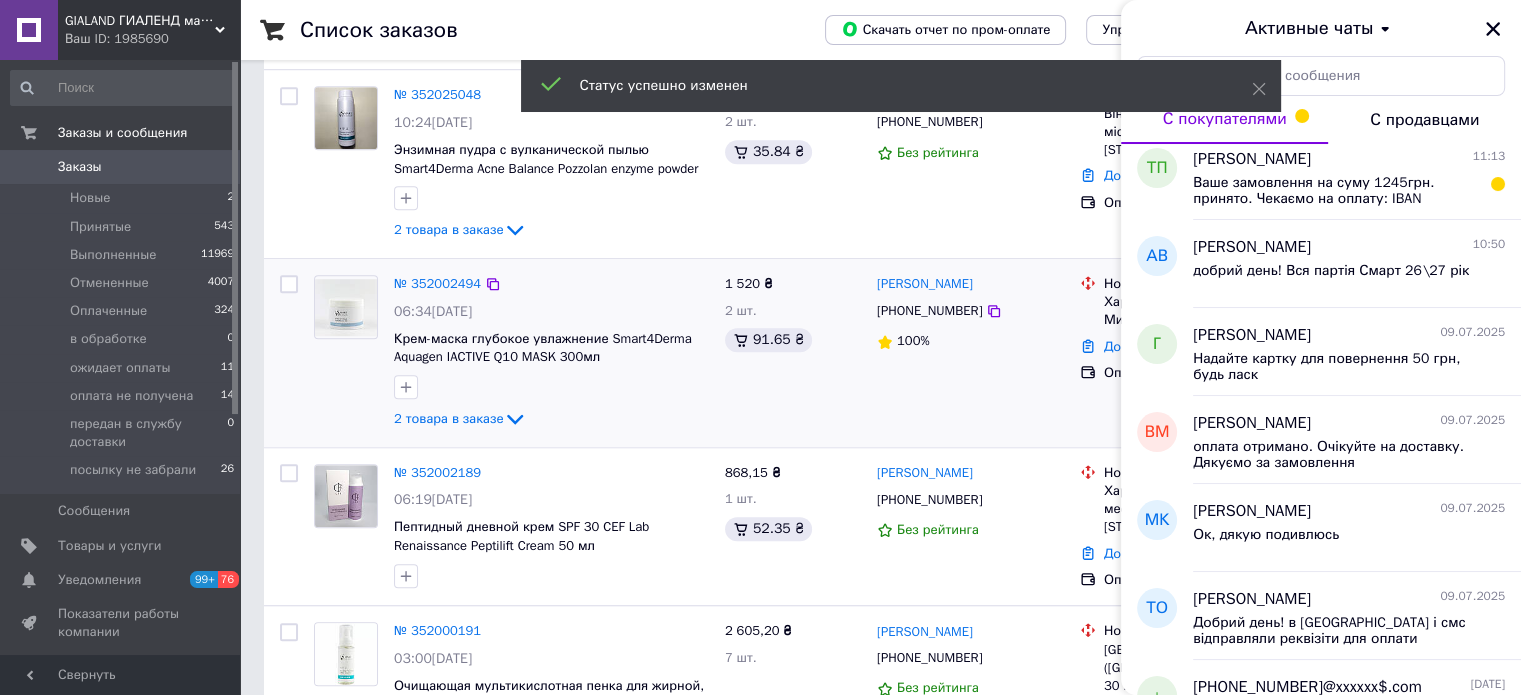 scroll, scrollTop: 0, scrollLeft: 0, axis: both 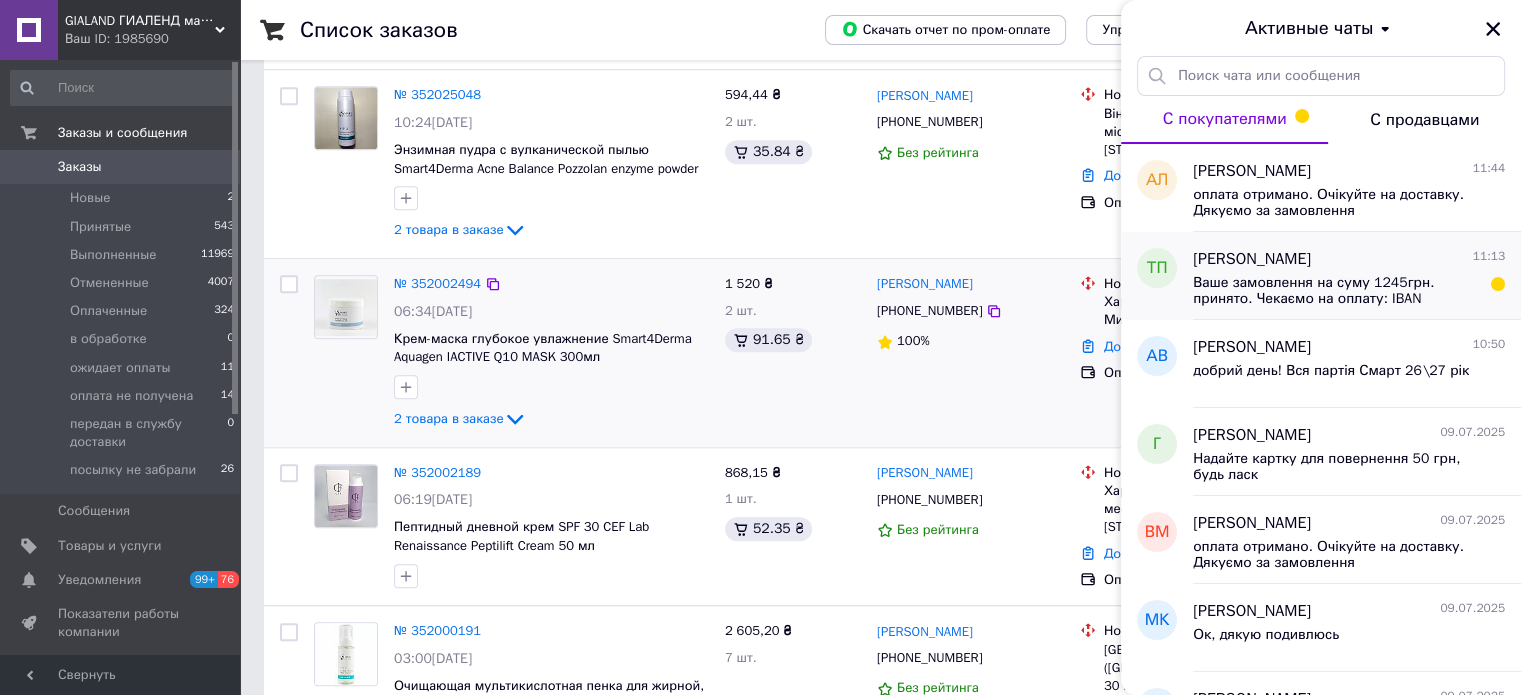 click on "Ваше замовлення на суму 1245грн. принято. Чекаємо на оплату:
IBAN
UA613220010000026005340083152
ІПН/ЄДРПОУ 3468008120
ФОП Блащук І.В.
АТ УНІВЕРСАЛ БАНК
МФО 322001
Важливо!!!
В призначенні:
Оплата за косметичну продукцію" at bounding box center (1335, 291) 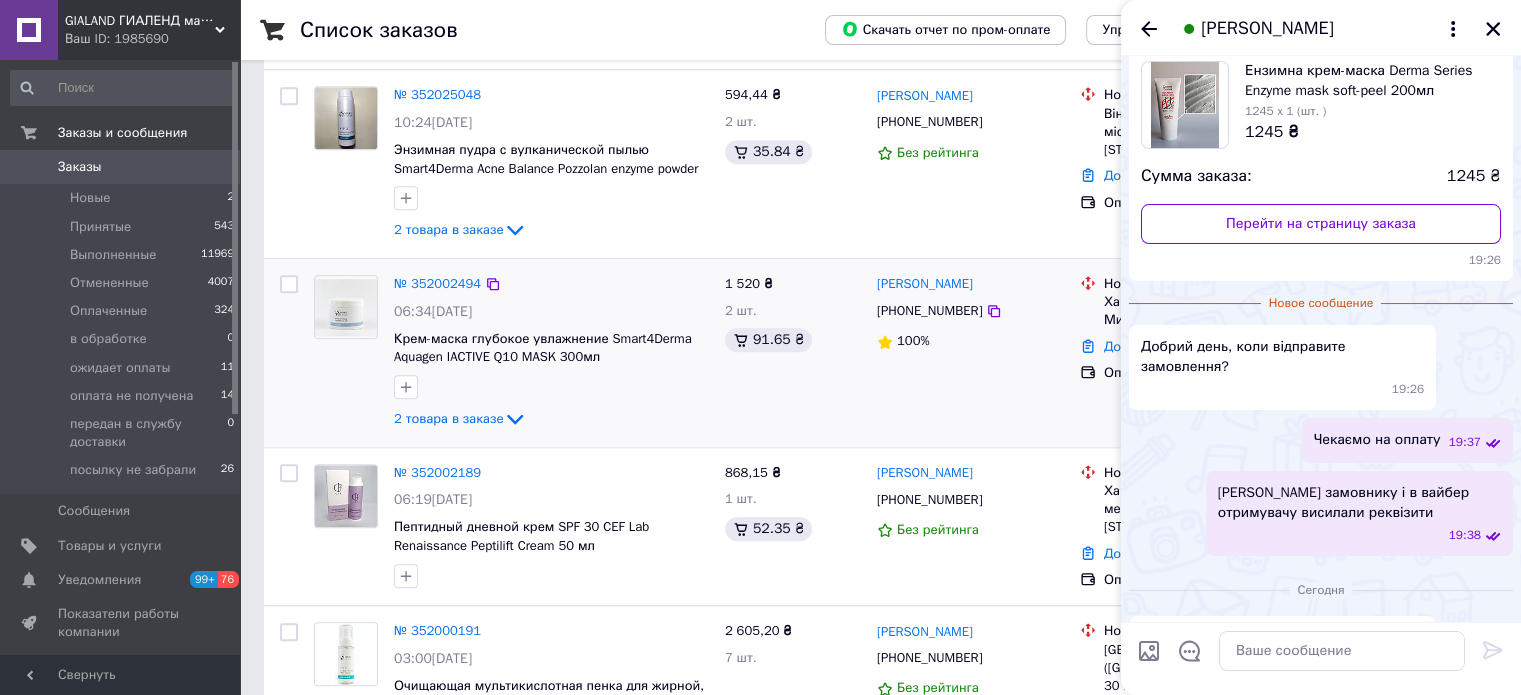 scroll, scrollTop: 0, scrollLeft: 0, axis: both 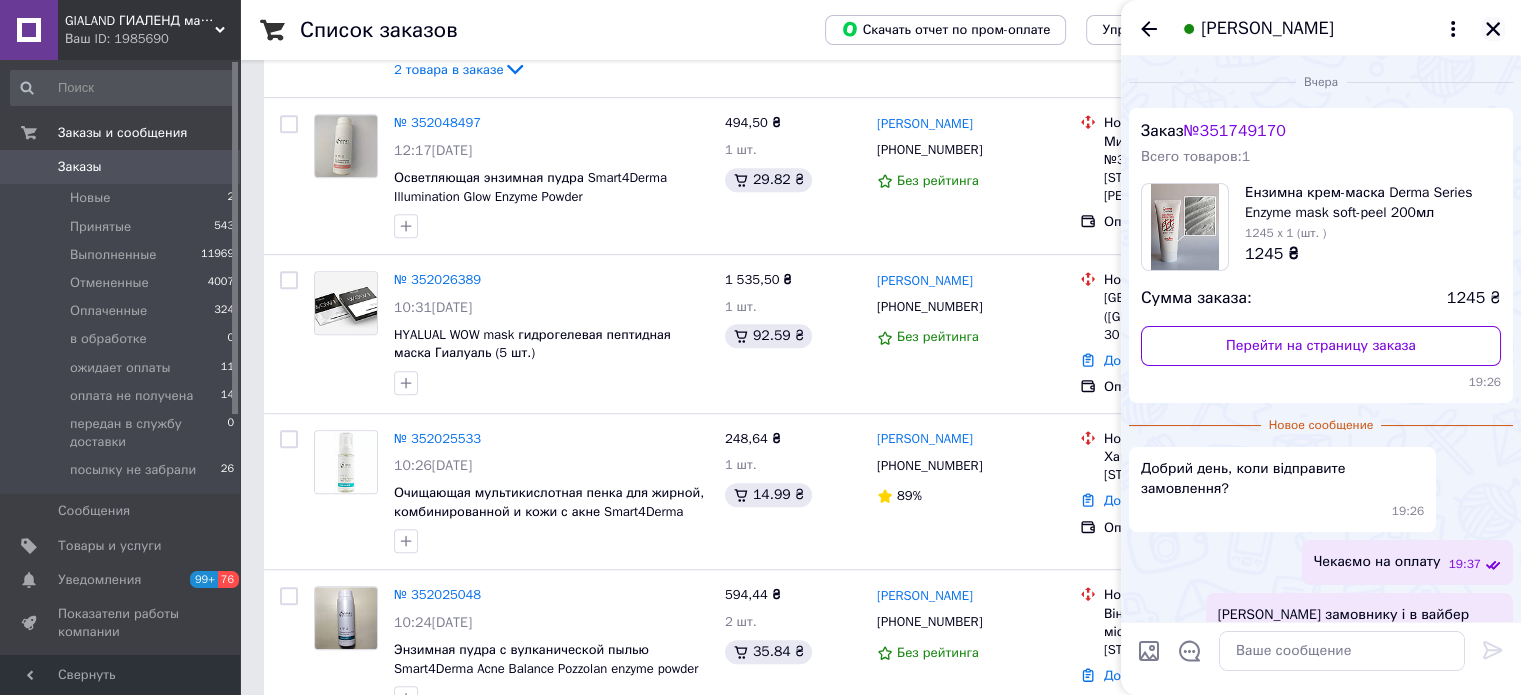 click 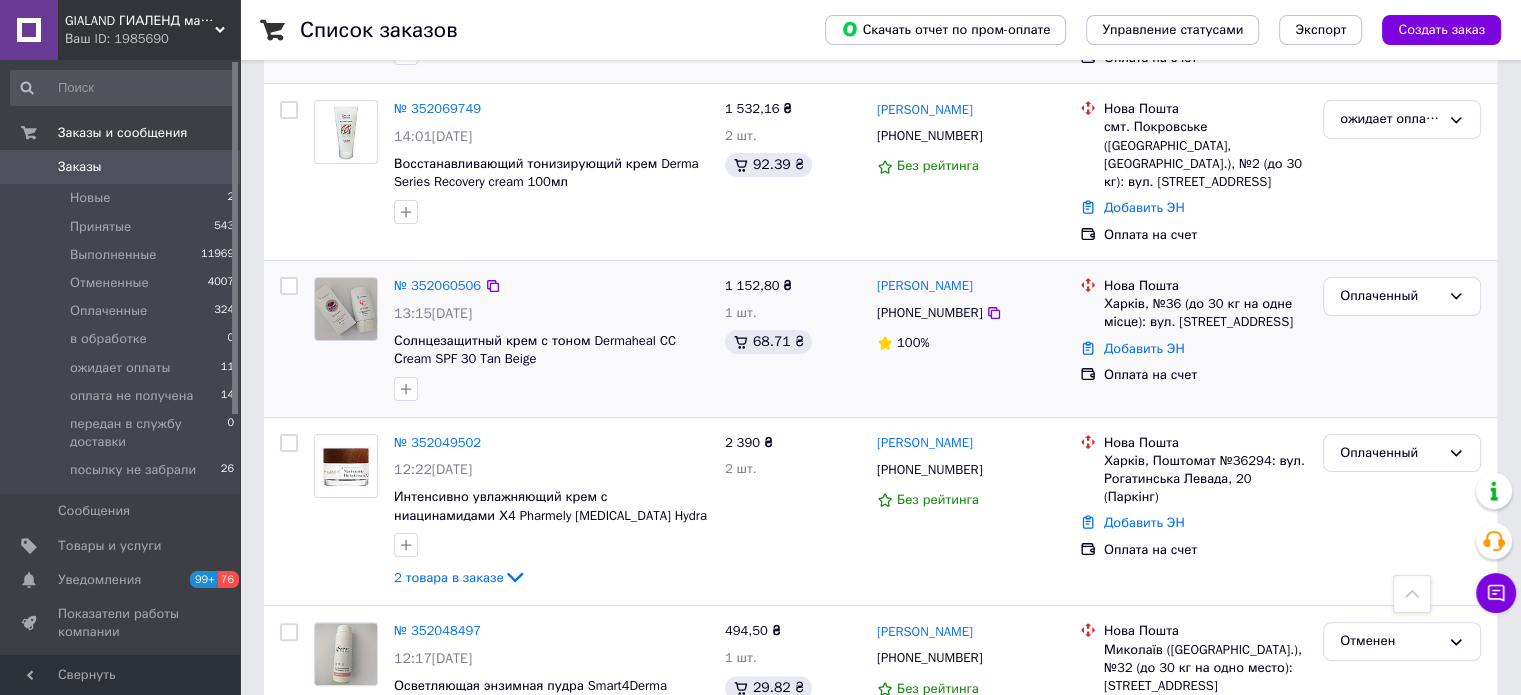 scroll, scrollTop: 0, scrollLeft: 0, axis: both 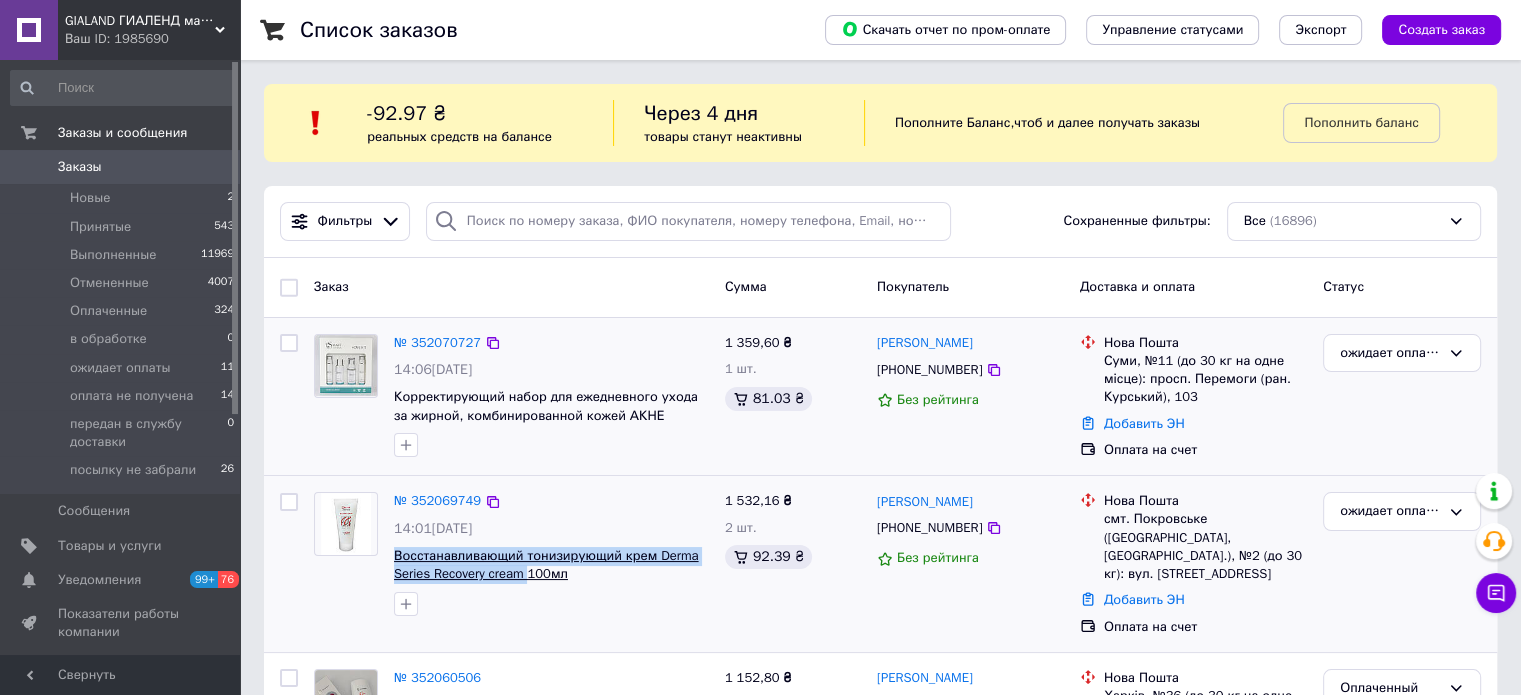 drag, startPoint x: 389, startPoint y: 547, endPoint x: 524, endPoint y: 582, distance: 139.46326 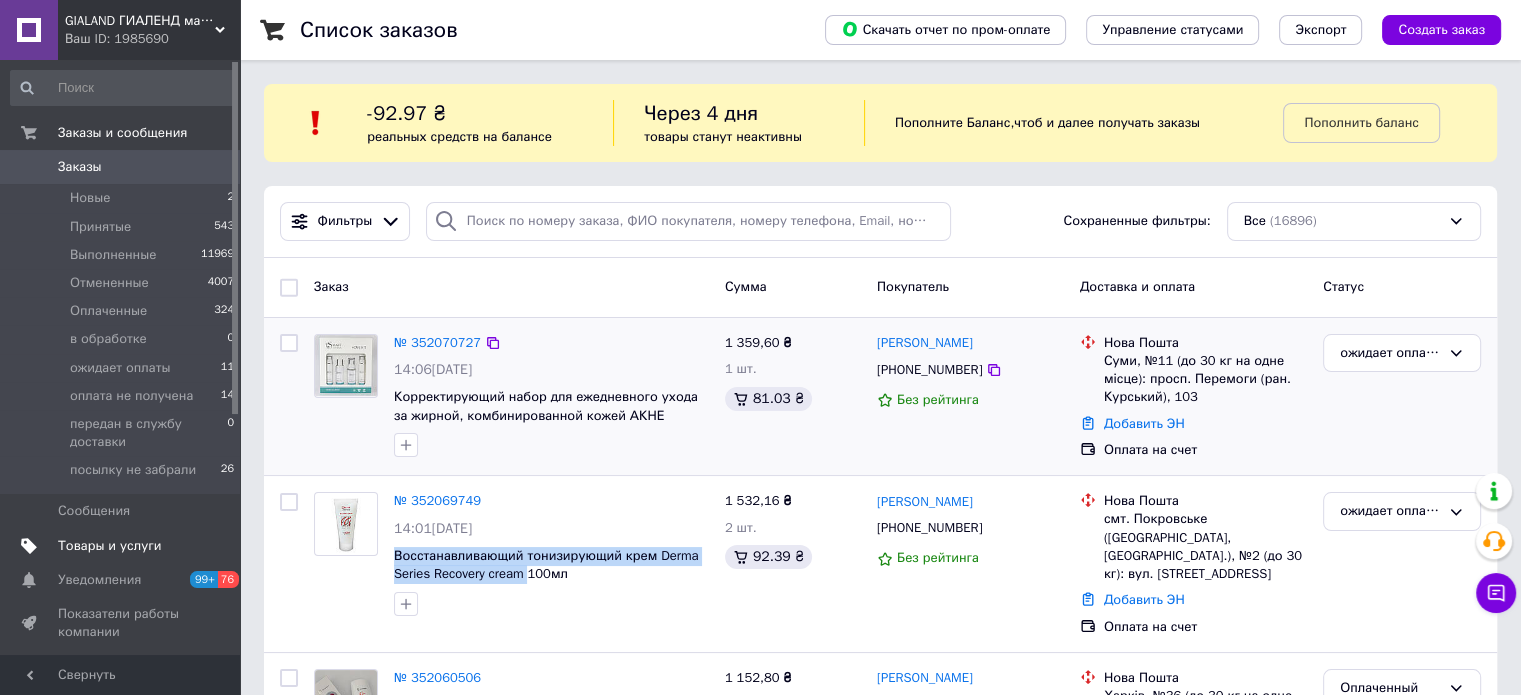 click on "Товары и услуги" at bounding box center [121, 546] 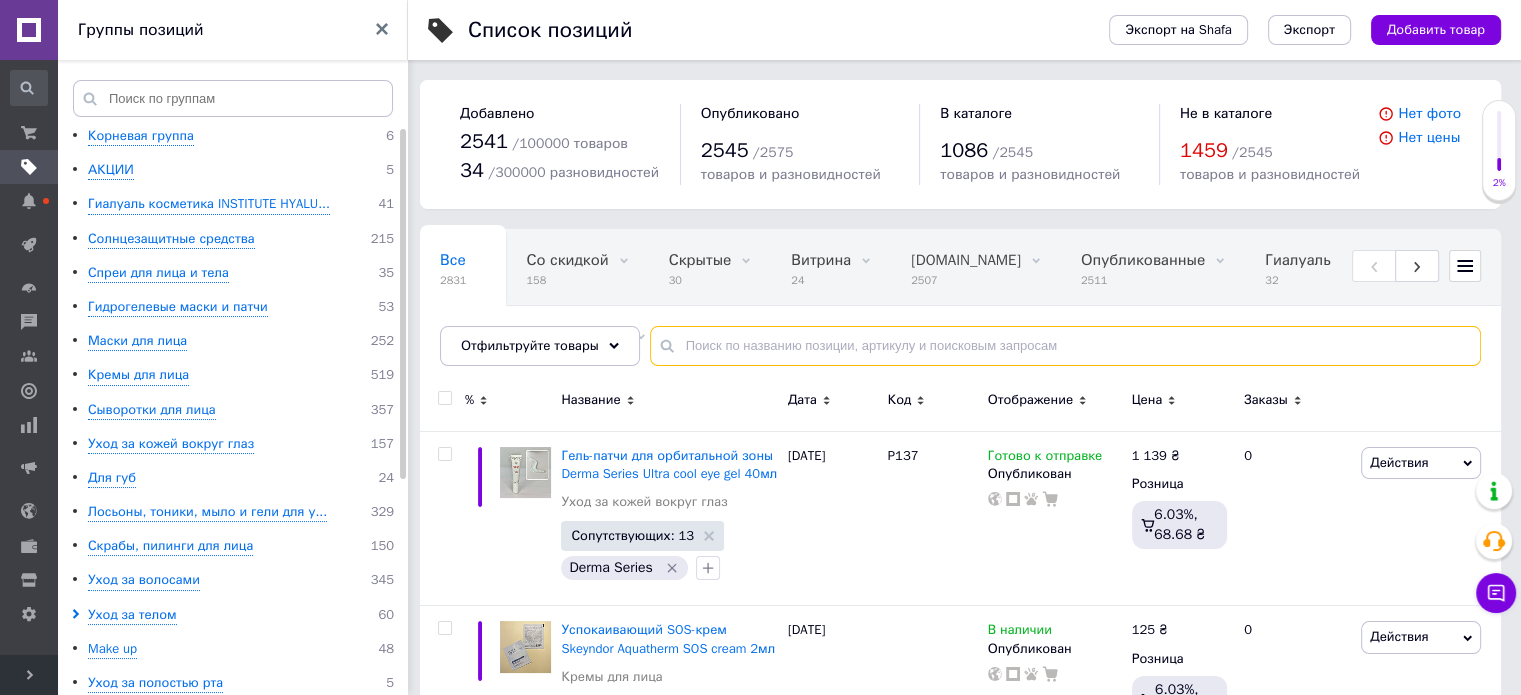 click at bounding box center [1065, 346] 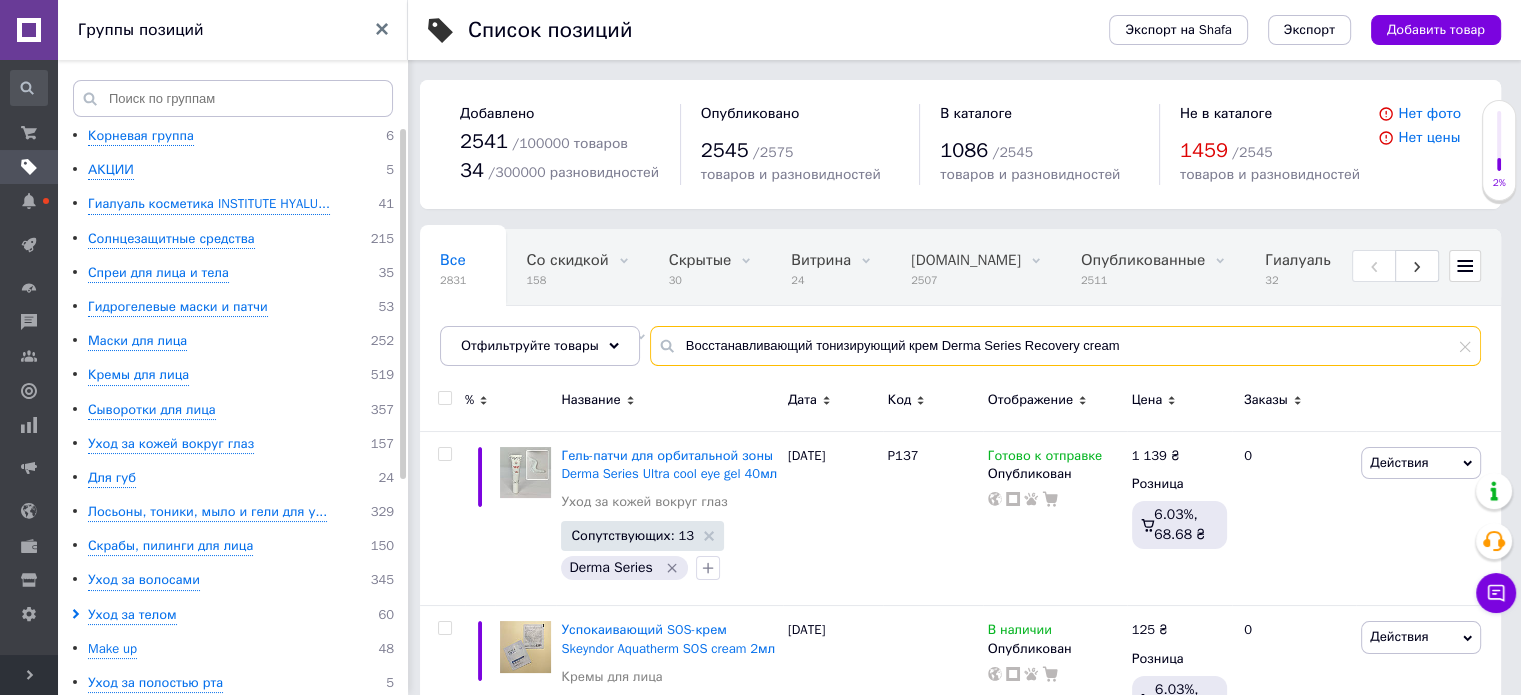type on "Восстанавливающий тонизирующий крем Derma Series Recovery cream" 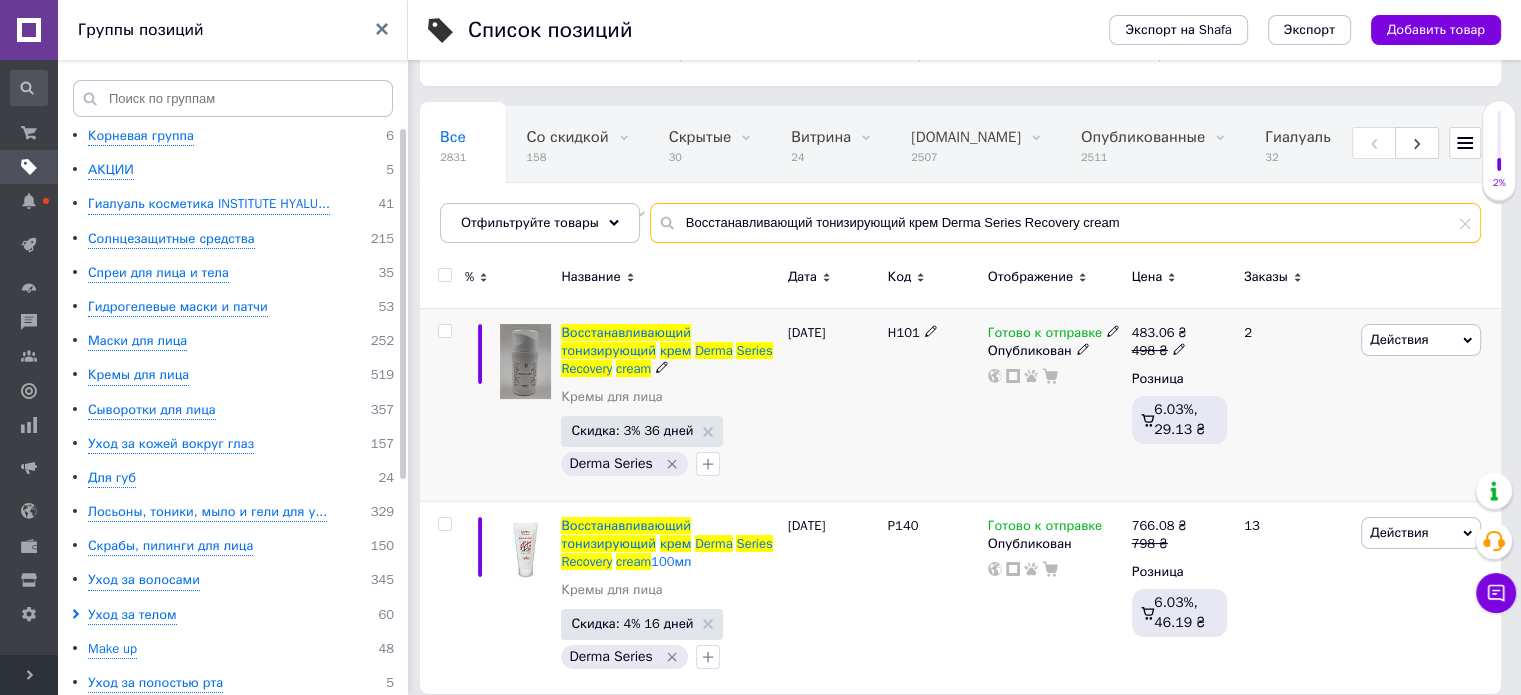 scroll, scrollTop: 140, scrollLeft: 0, axis: vertical 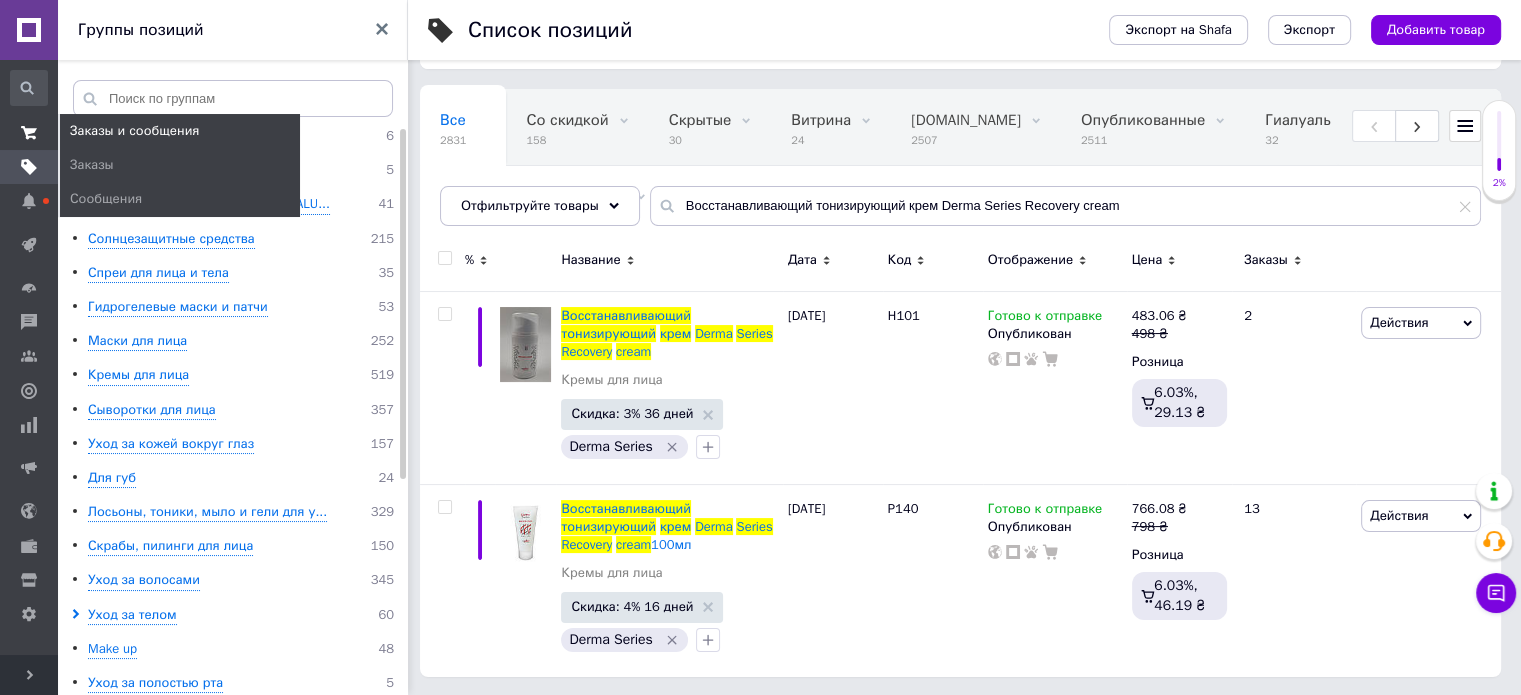 click 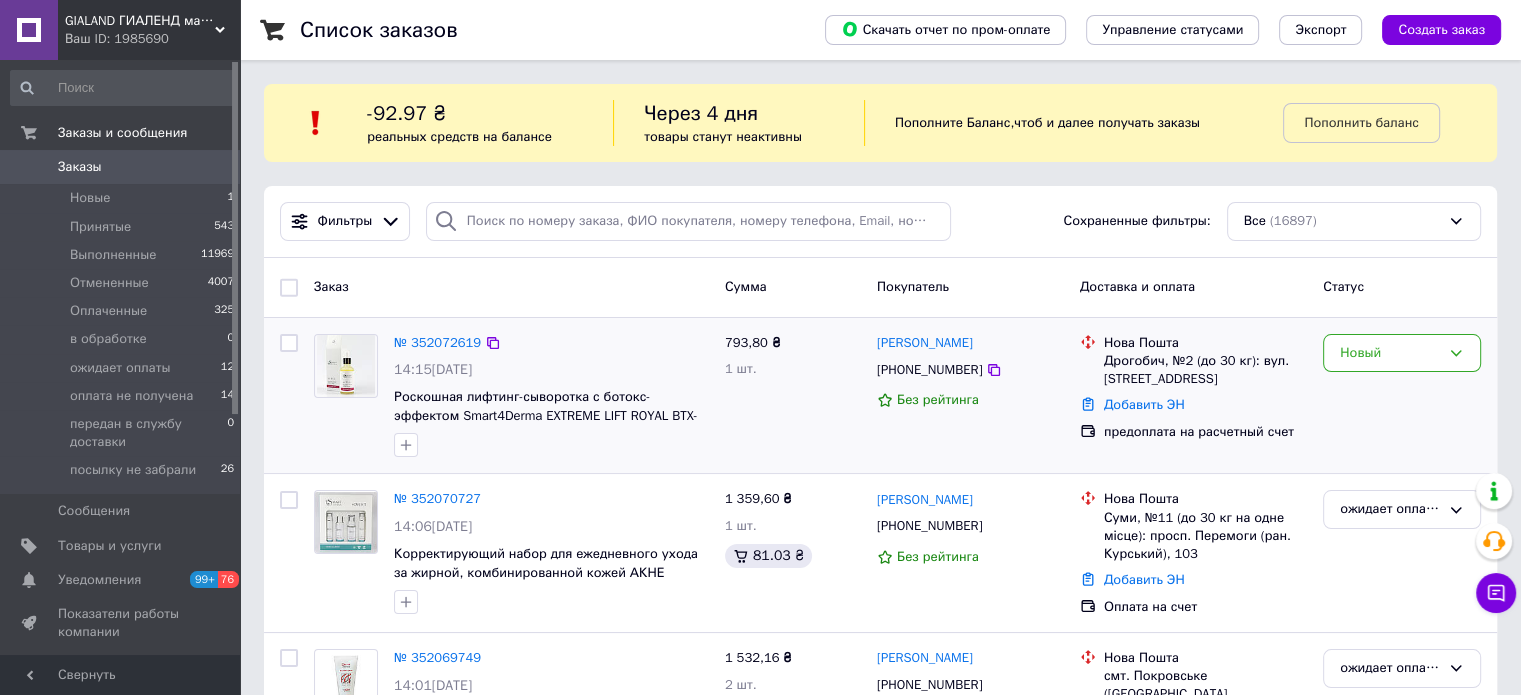 scroll, scrollTop: 200, scrollLeft: 0, axis: vertical 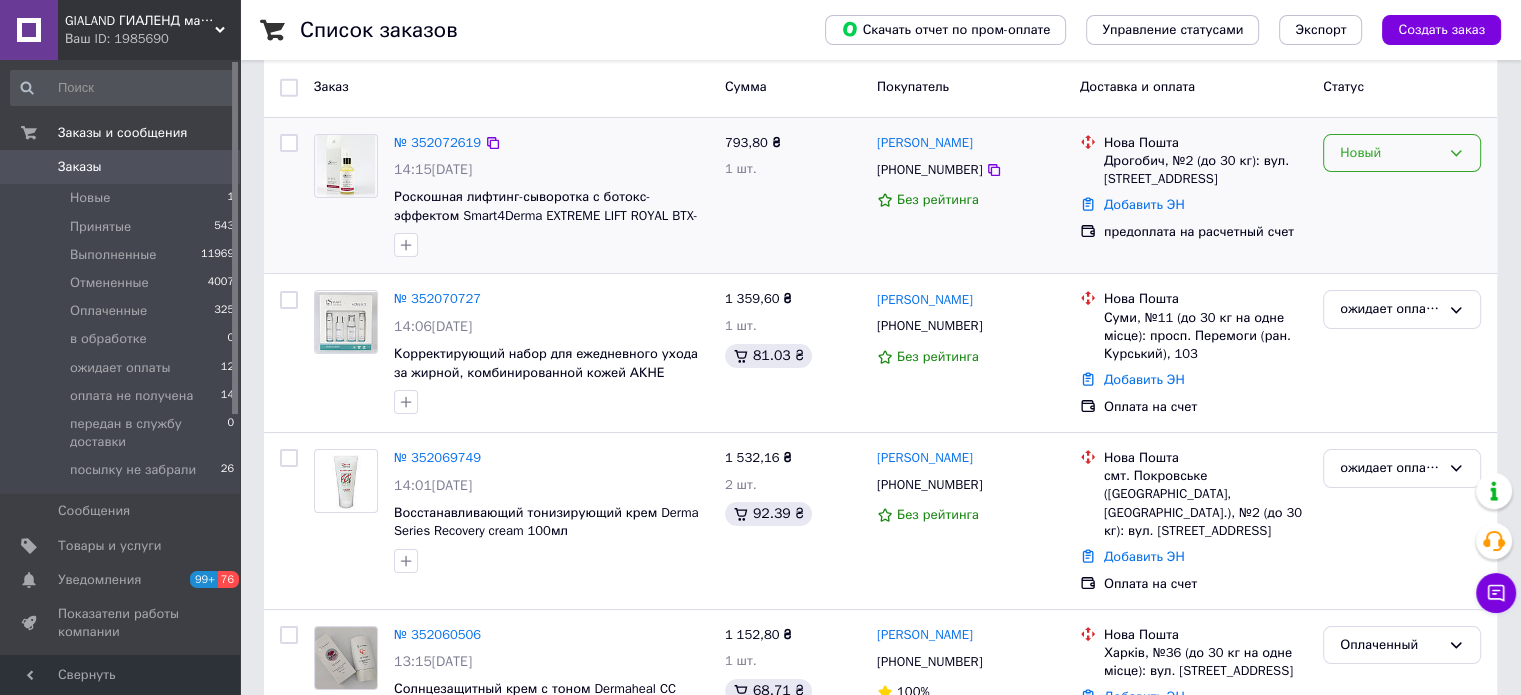 click on "Новый" at bounding box center (1402, 153) 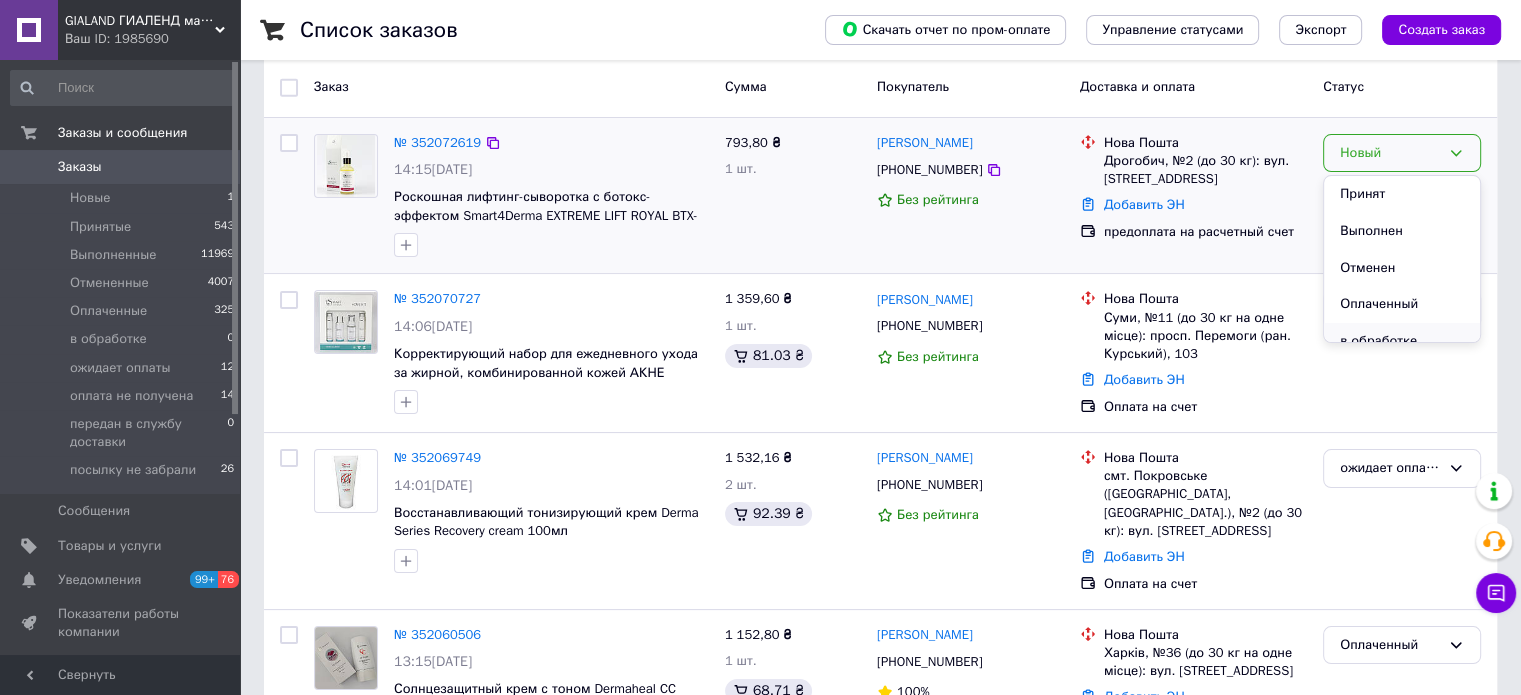 click on "в обработке" at bounding box center (1402, 341) 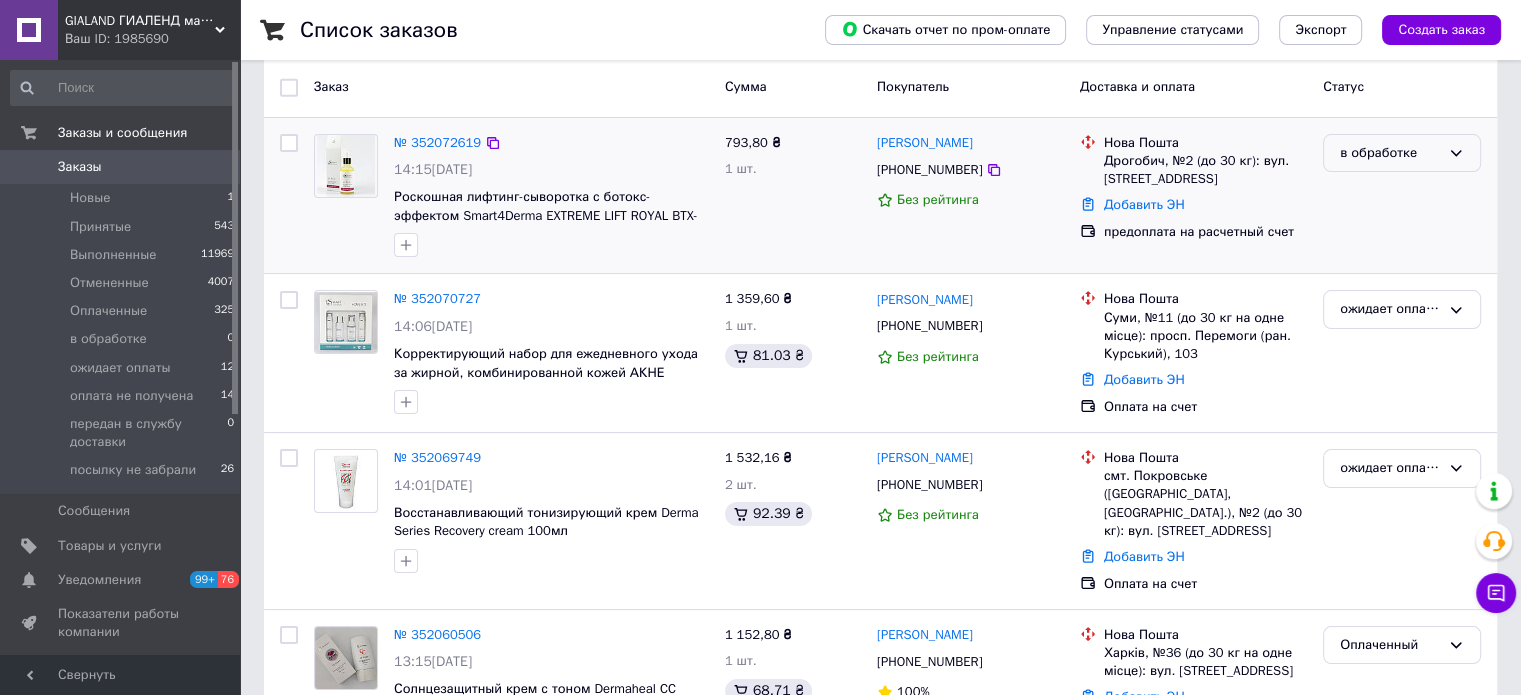 click on "в обработке" at bounding box center [1390, 153] 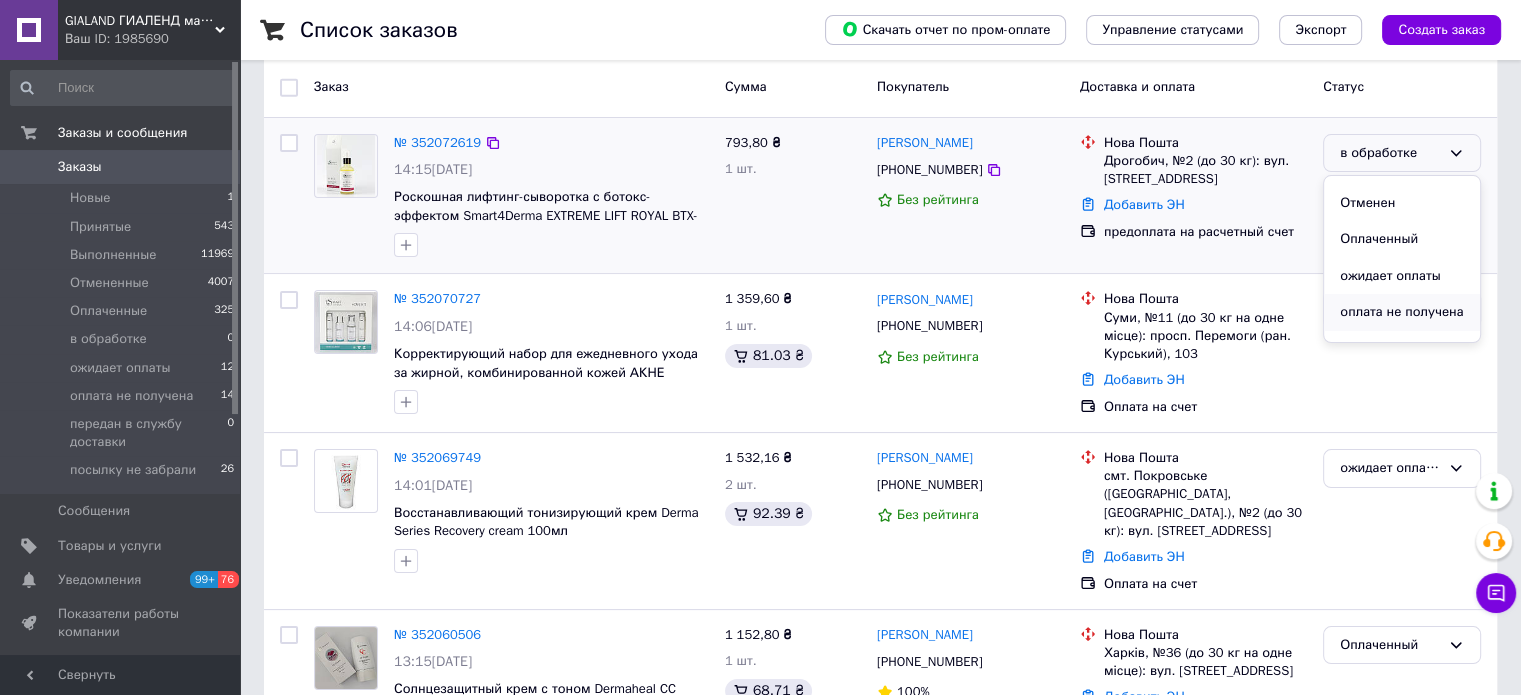 scroll, scrollTop: 100, scrollLeft: 0, axis: vertical 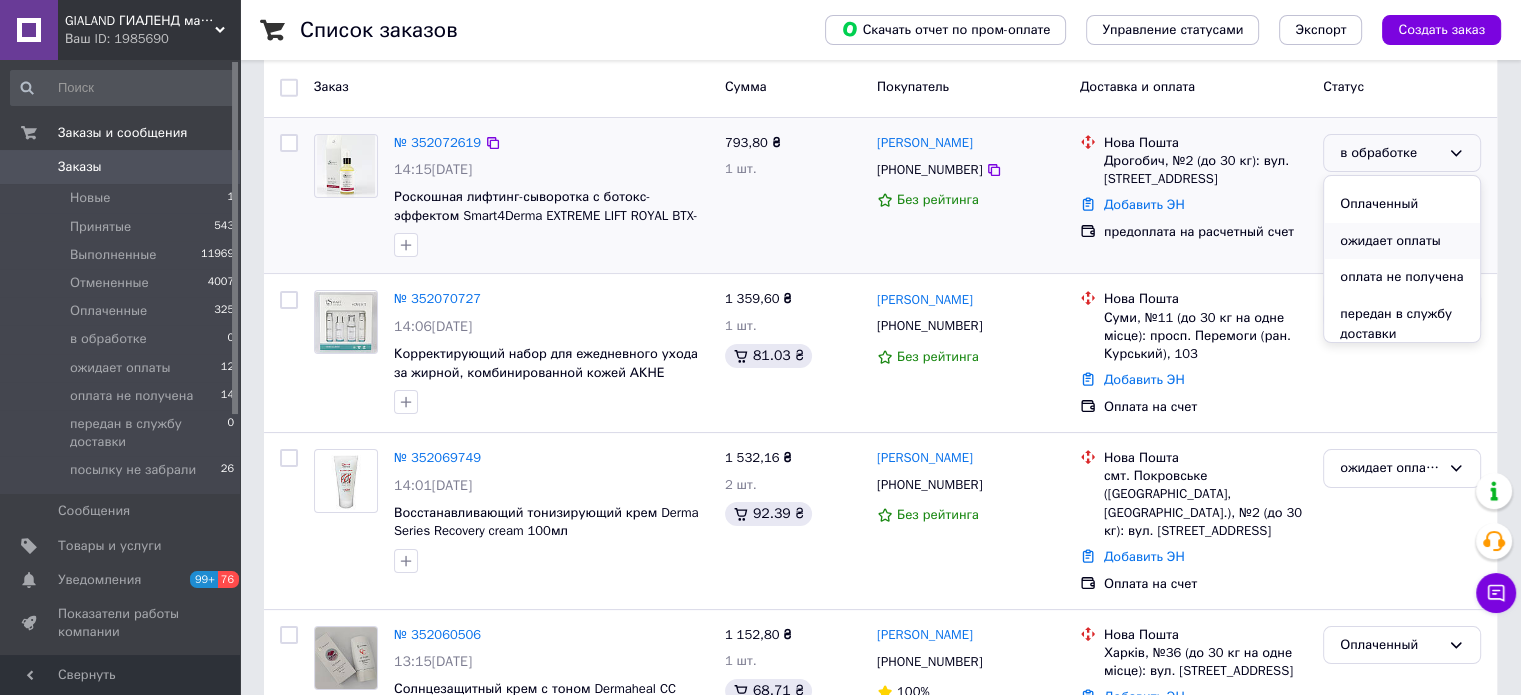 click on "ожидает оплаты" at bounding box center (1402, 241) 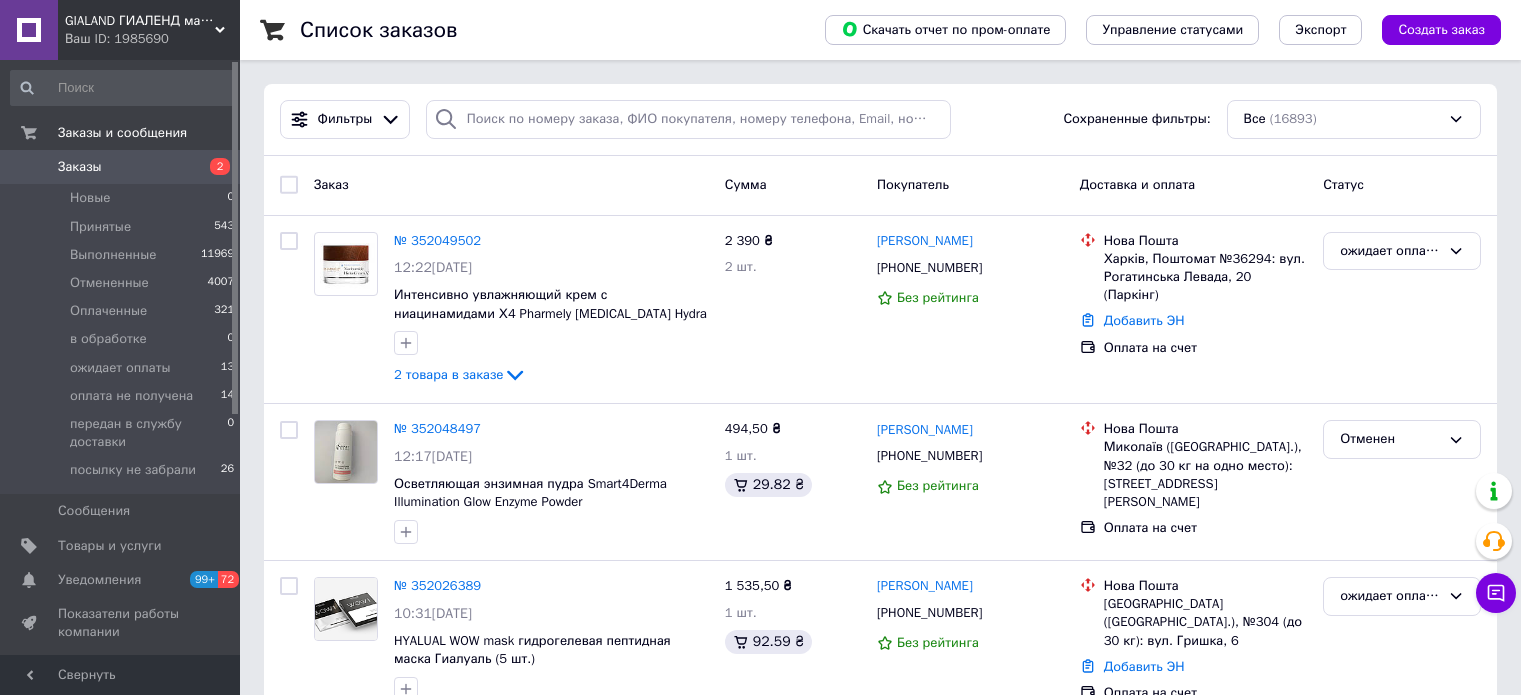 scroll, scrollTop: 0, scrollLeft: 0, axis: both 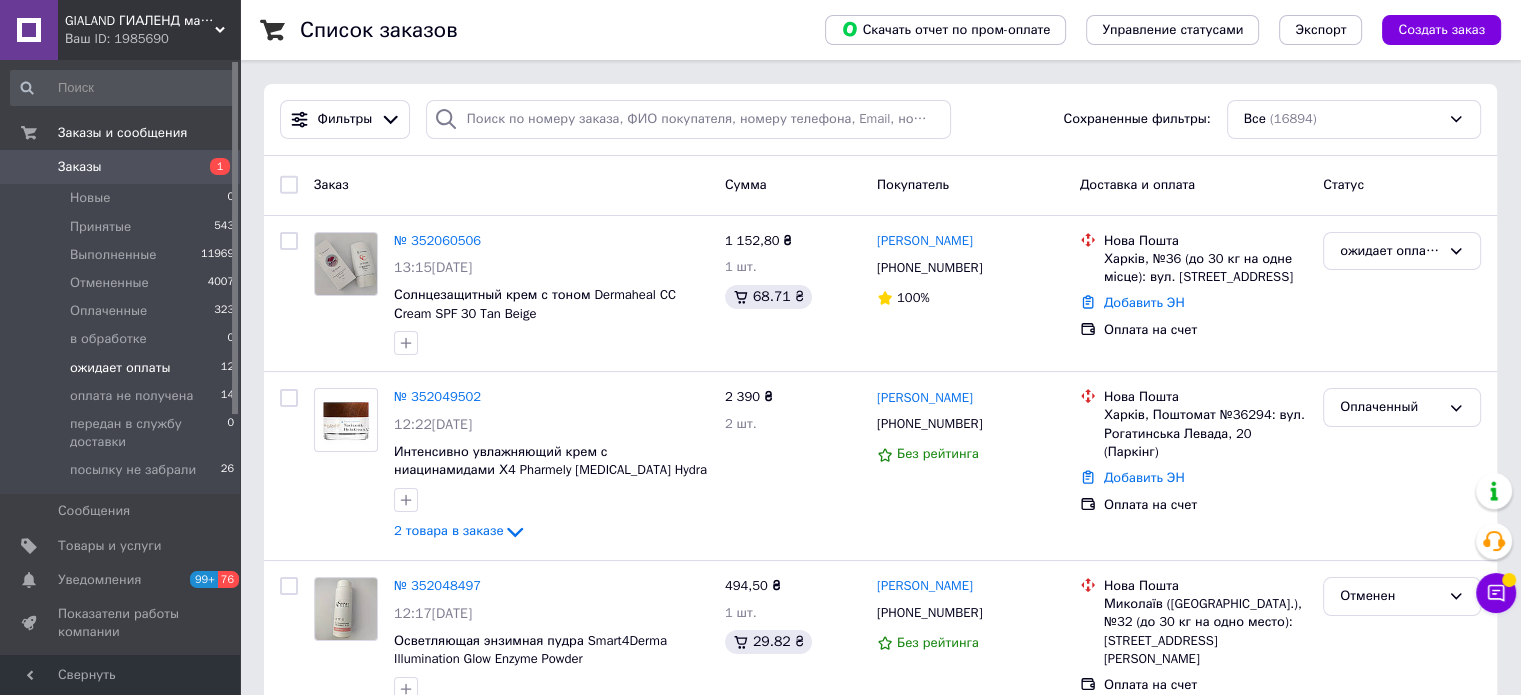 click on "ожидает оплаты" at bounding box center [120, 368] 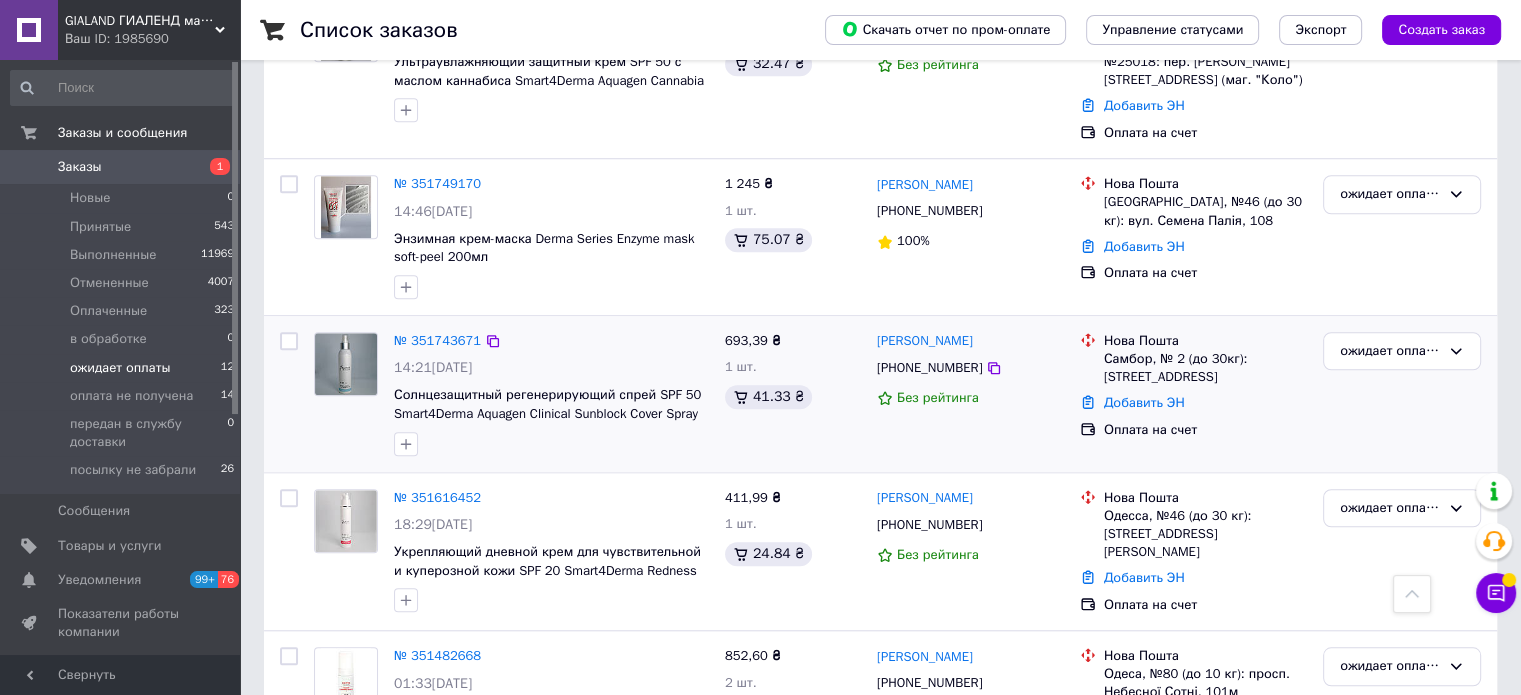 scroll, scrollTop: 1680, scrollLeft: 0, axis: vertical 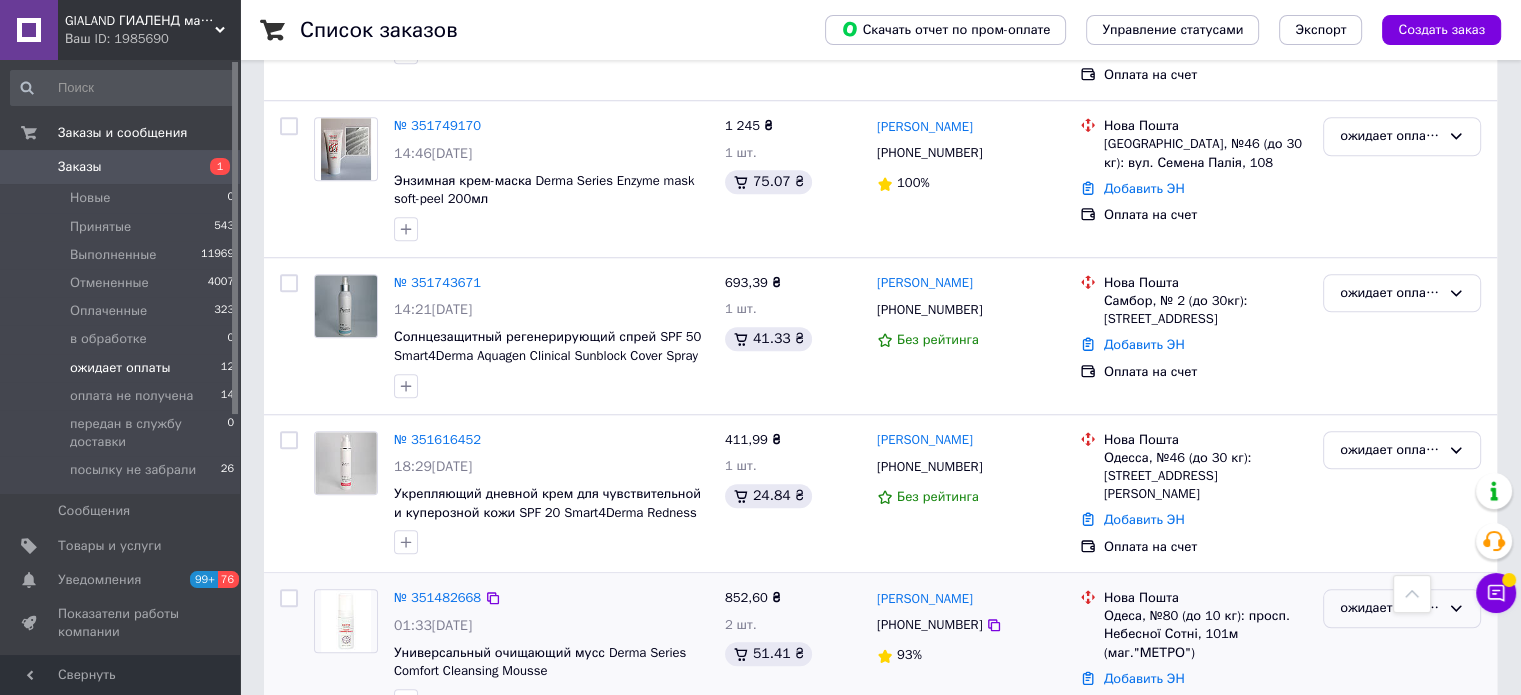 click on "ожидает оплаты" at bounding box center [1402, 608] 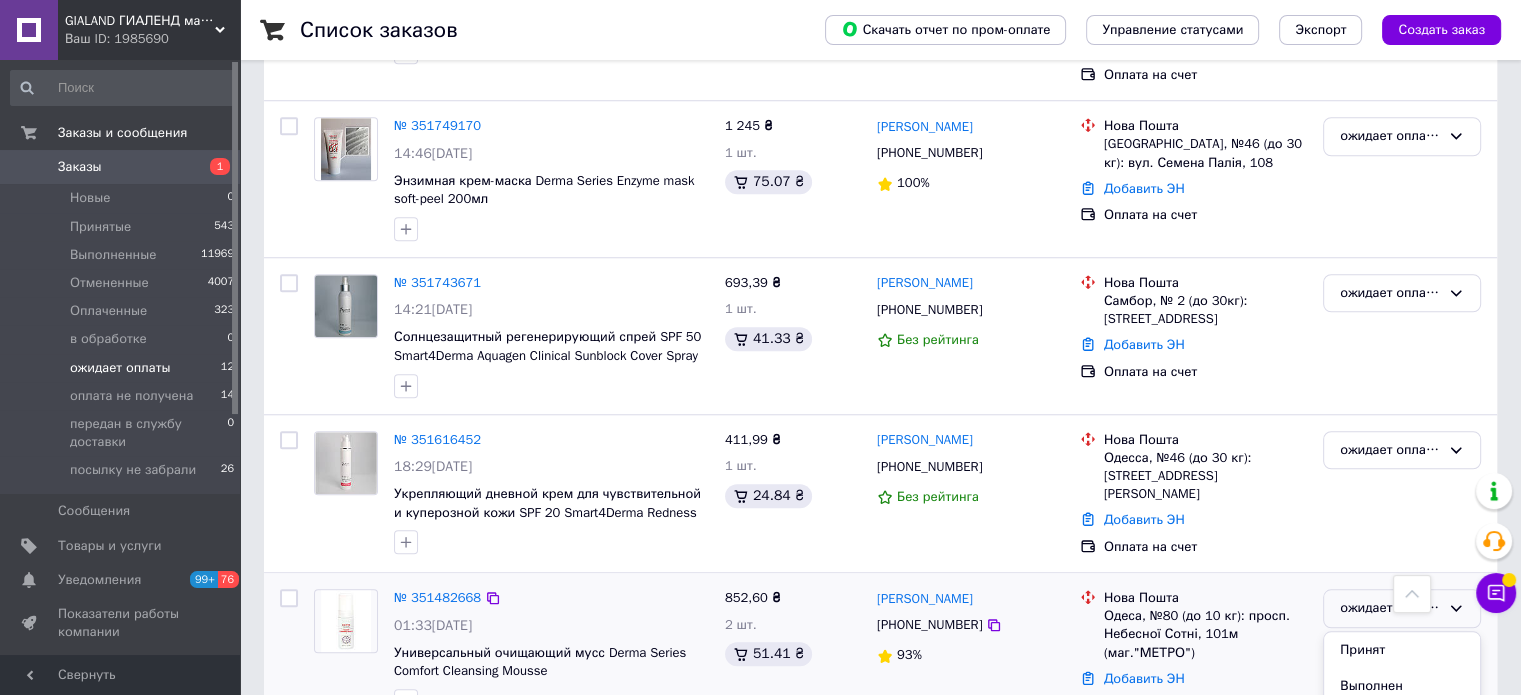 click on "Отменен" at bounding box center [1402, 723] 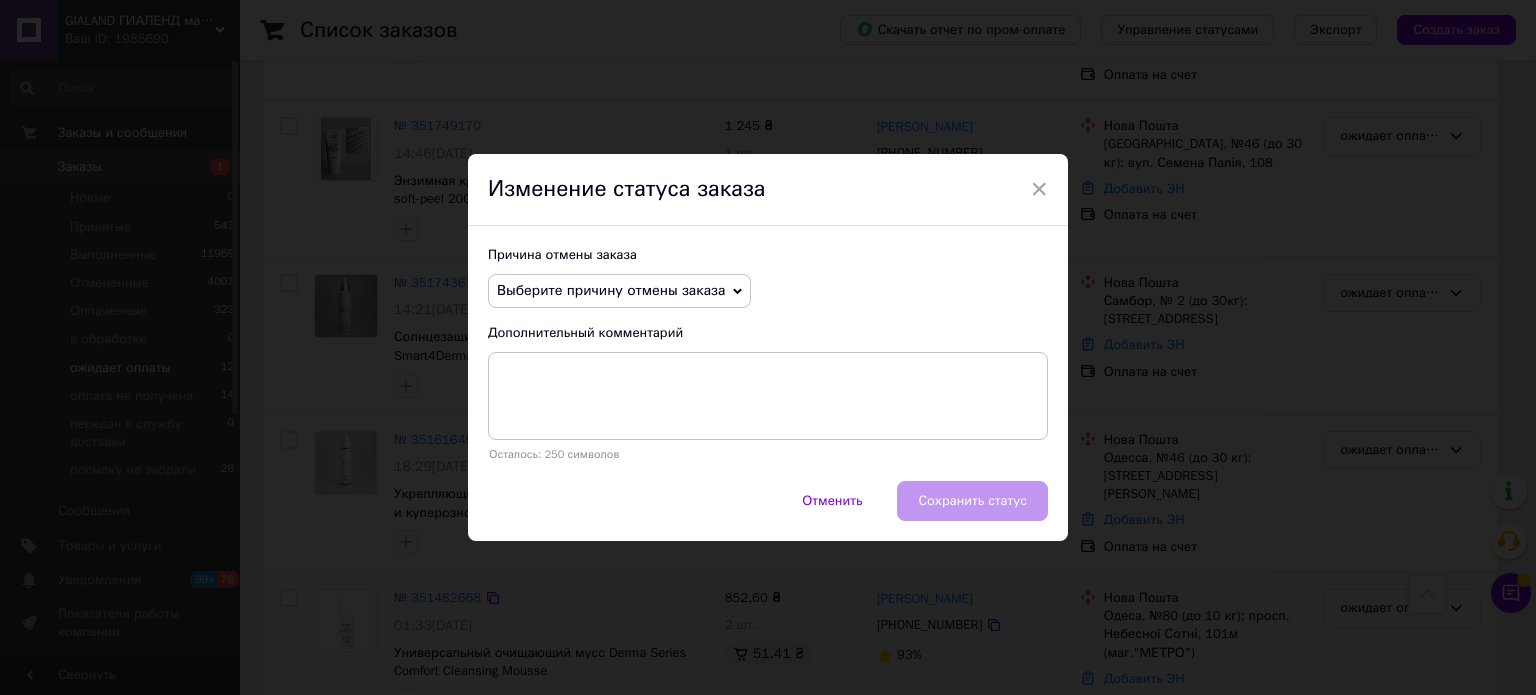 click on "Выберите причину отмены заказа" at bounding box center (611, 290) 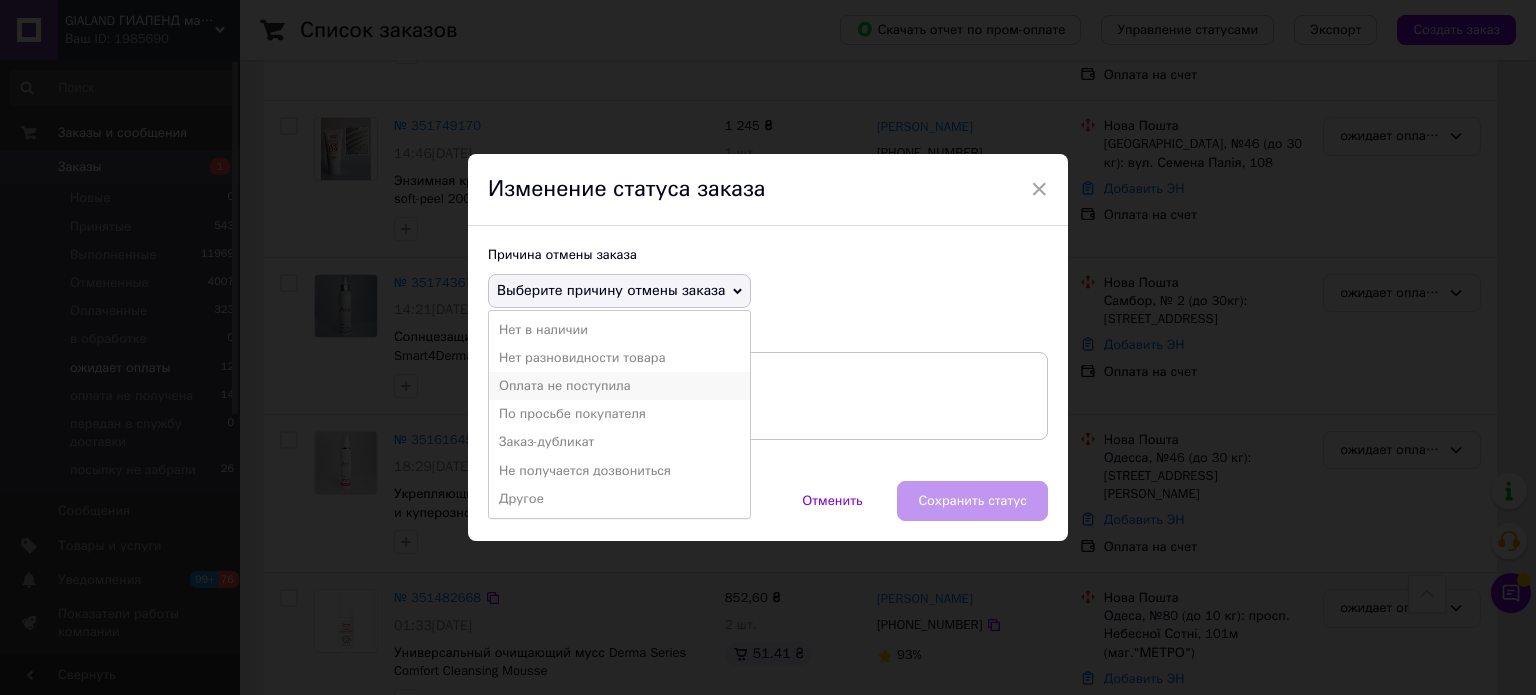 click on "Оплата не поступила" at bounding box center (619, 386) 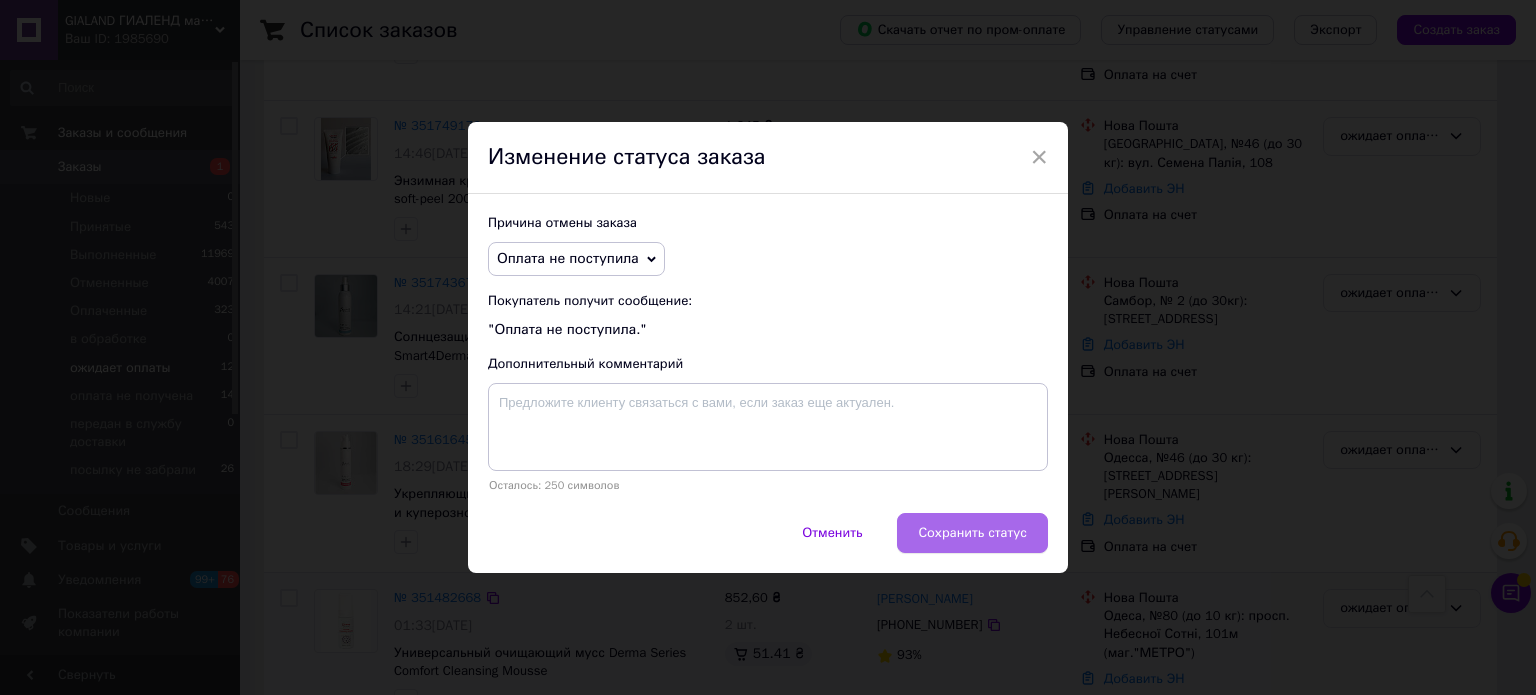 click on "Сохранить статус" at bounding box center (972, 533) 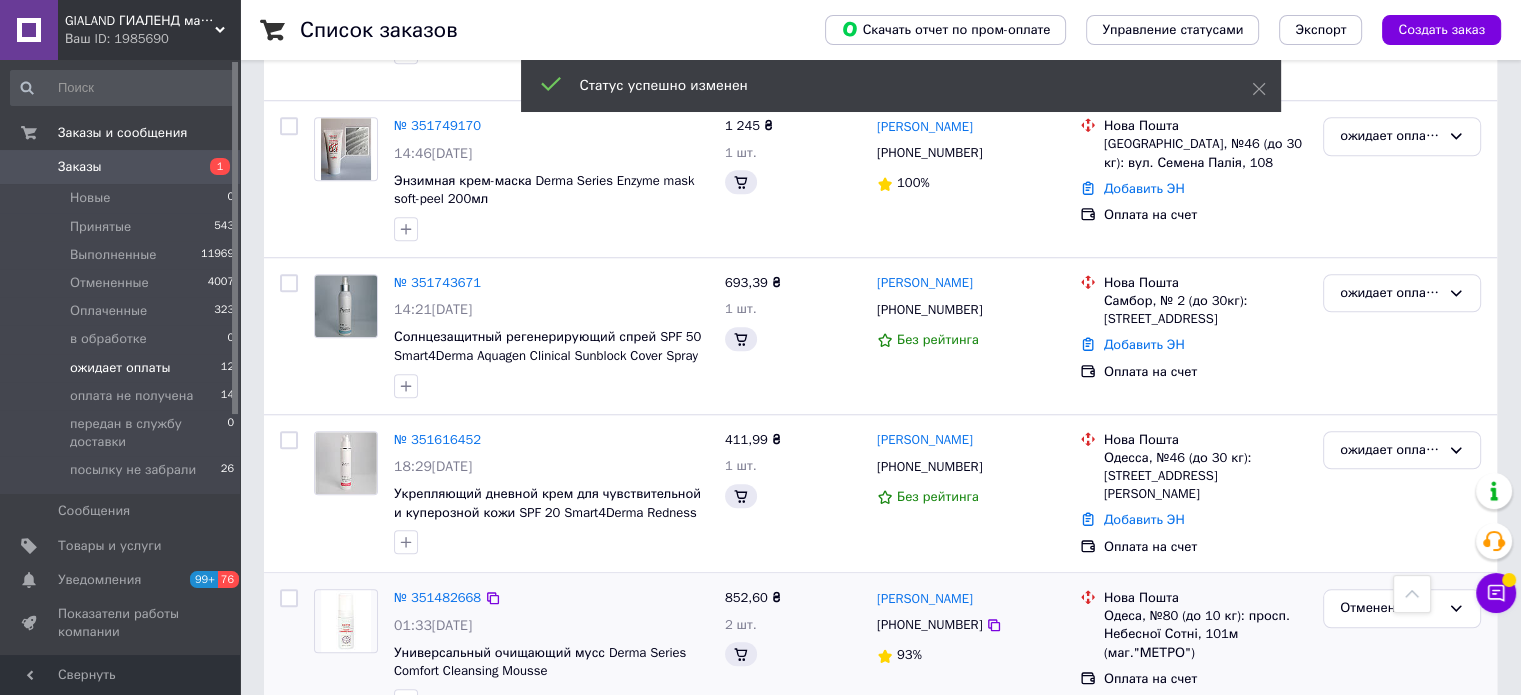 scroll, scrollTop: 1678, scrollLeft: 0, axis: vertical 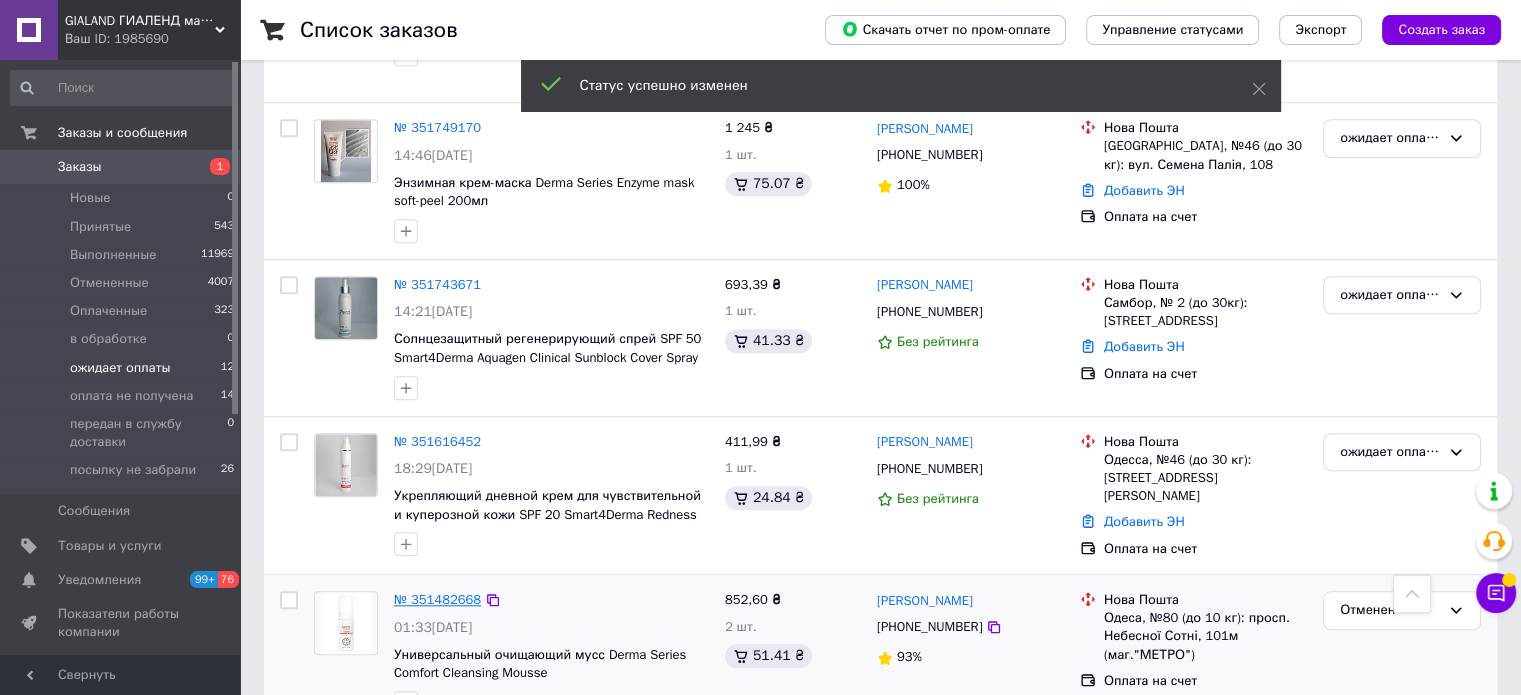 click on "№ 351482668" at bounding box center [437, 599] 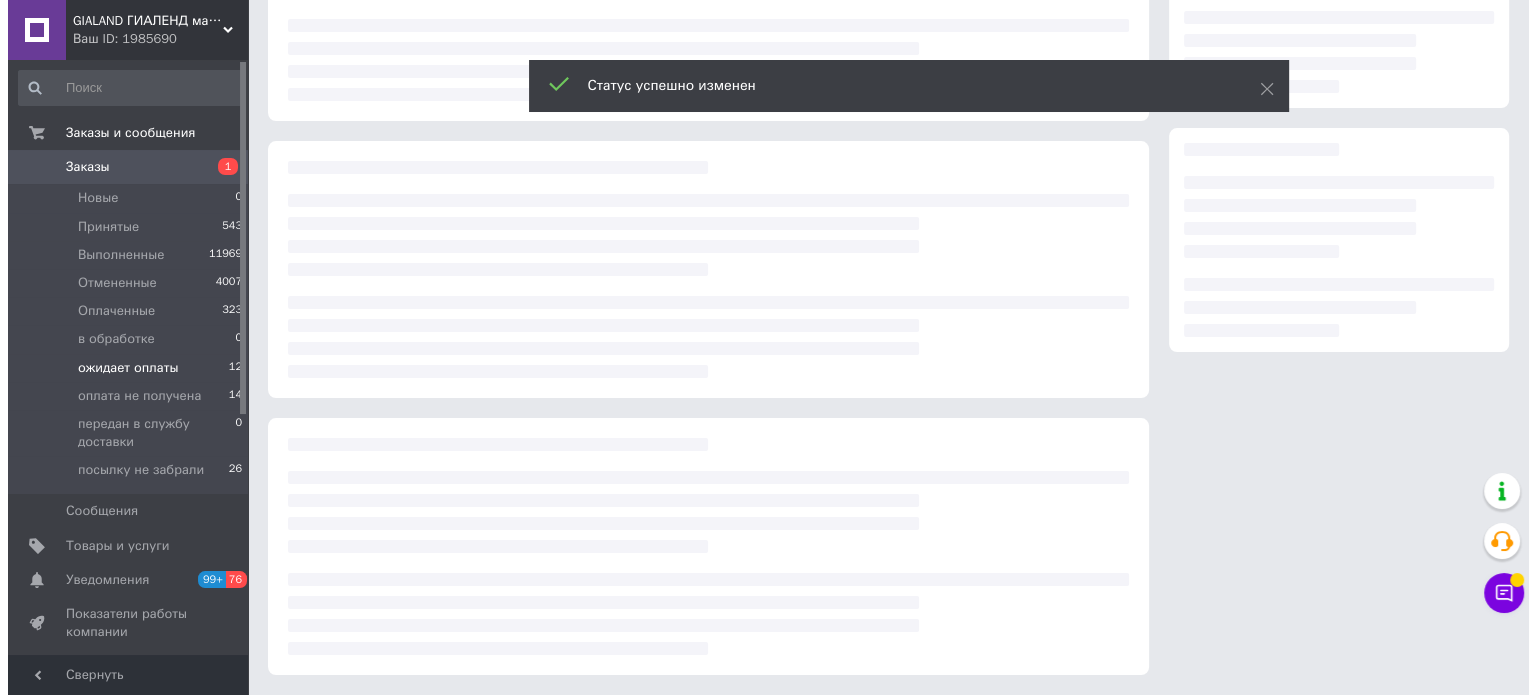scroll, scrollTop: 0, scrollLeft: 0, axis: both 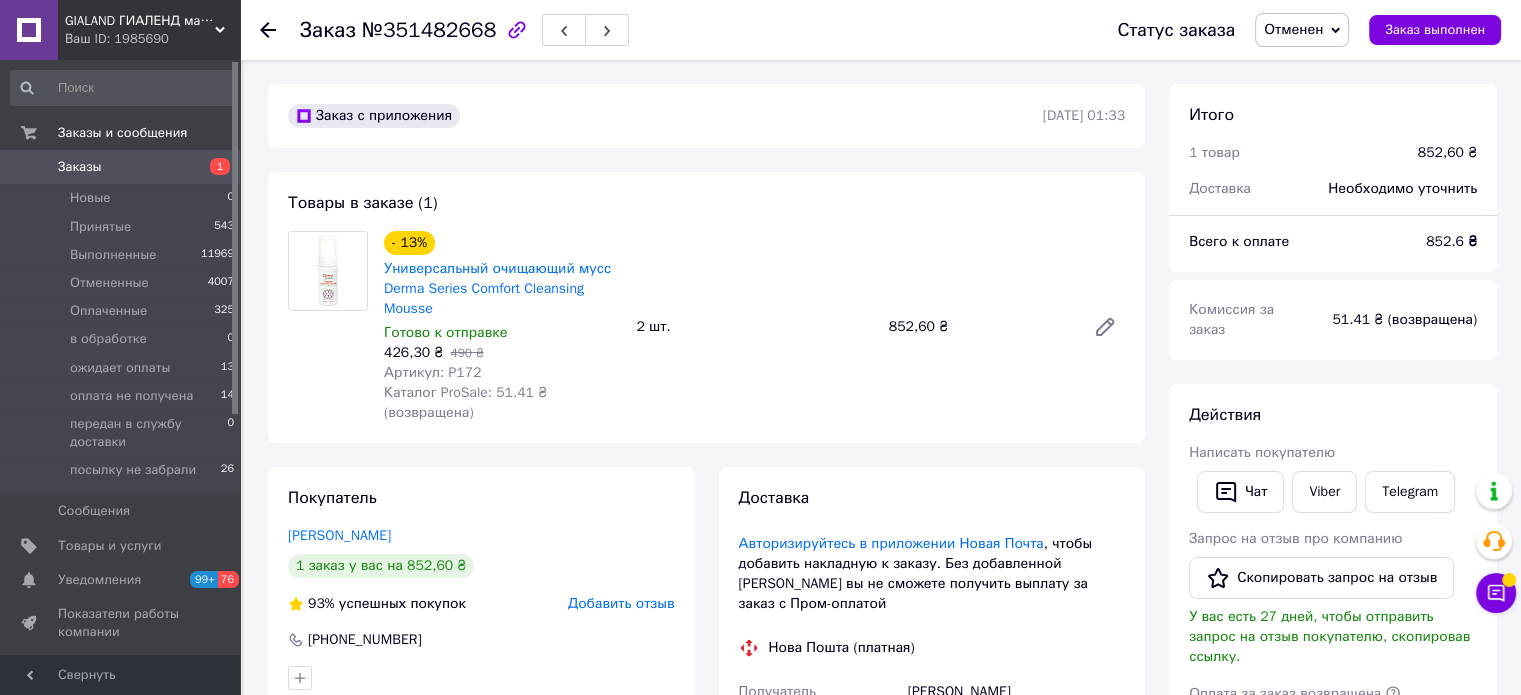 click on "Добавить отзыв" at bounding box center [621, 603] 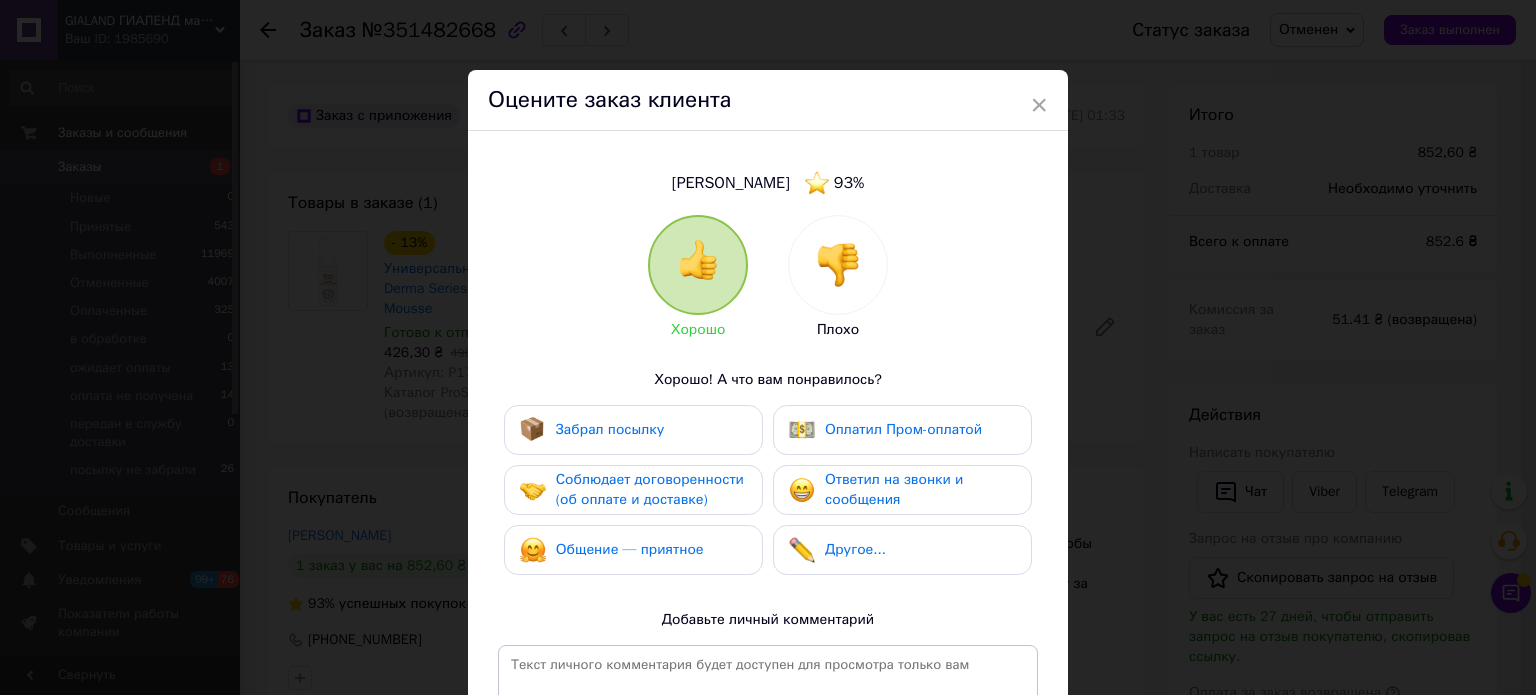 click at bounding box center (838, 265) 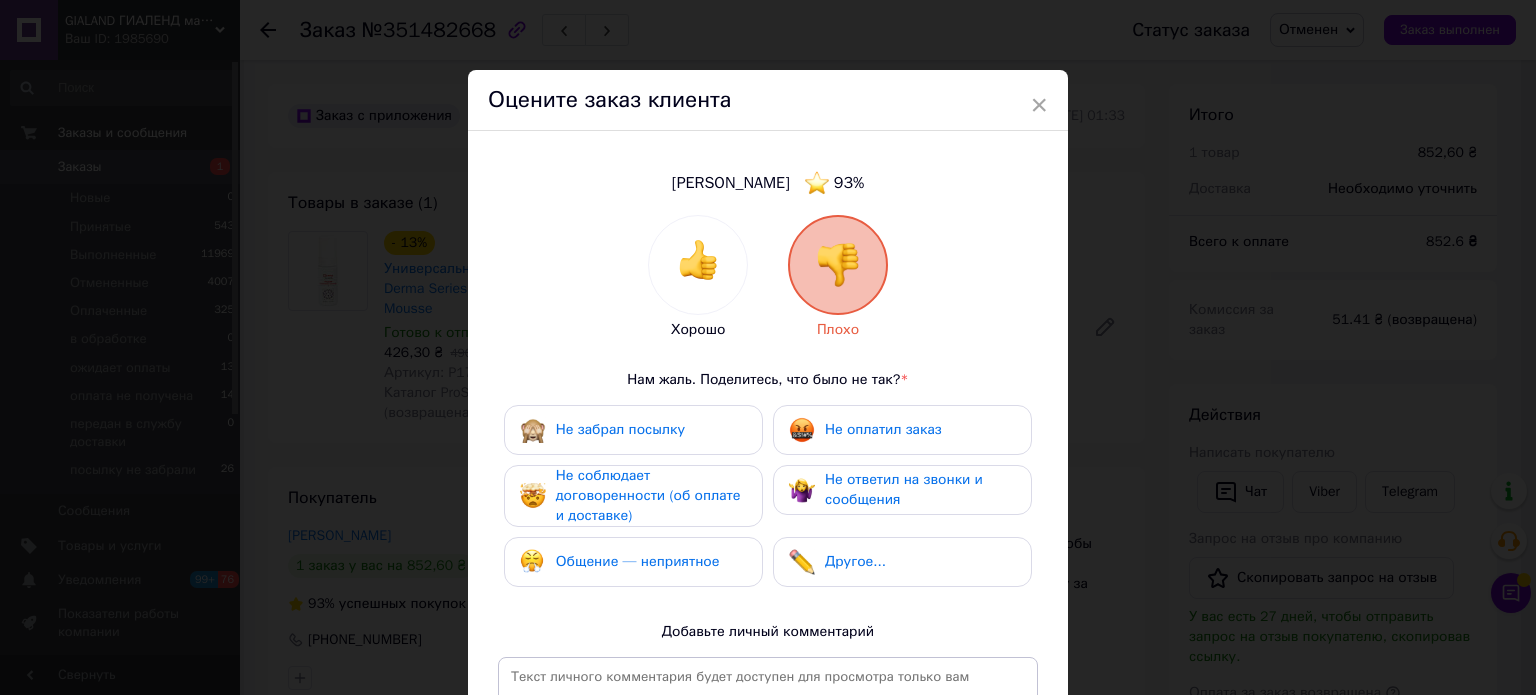 click on "Не оплатил заказ" at bounding box center [883, 429] 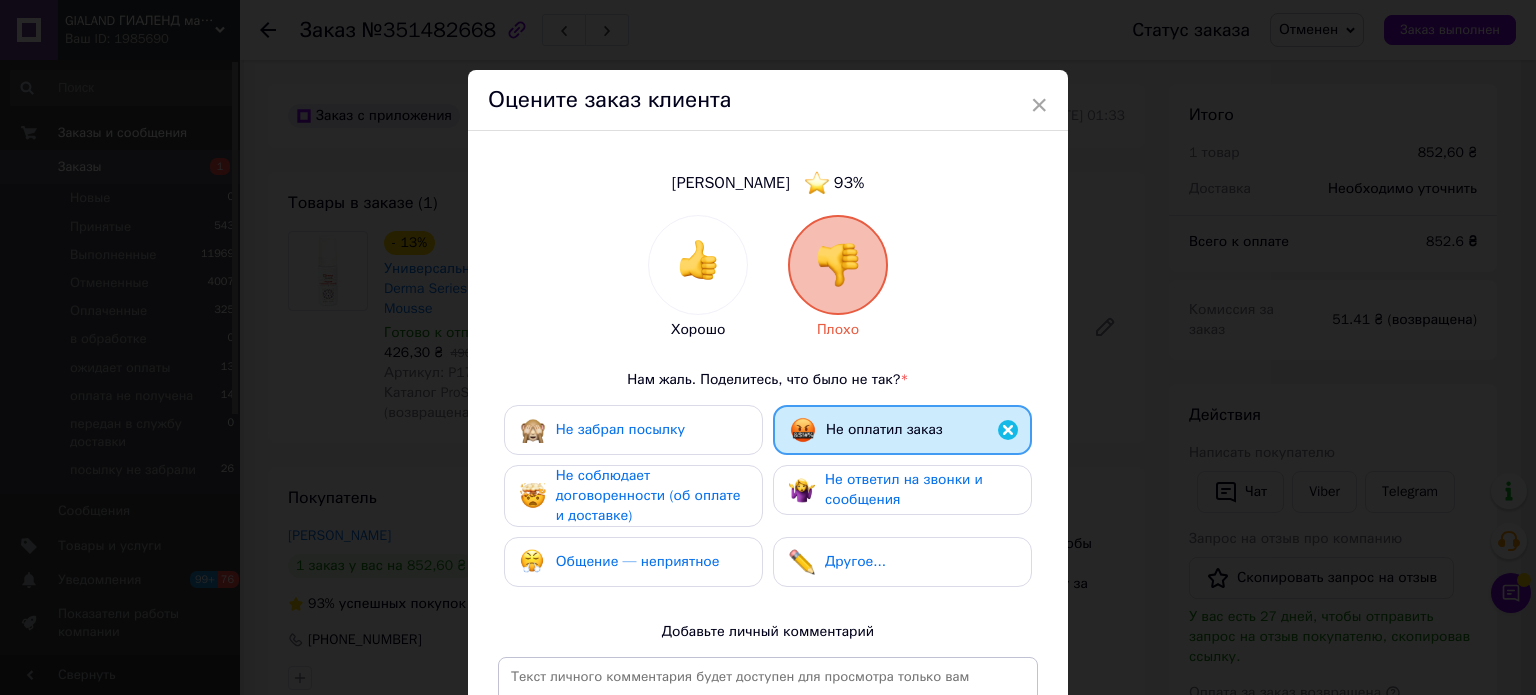 click on "Не соблюдает договоренности (об оплате и доставке)" at bounding box center (648, 495) 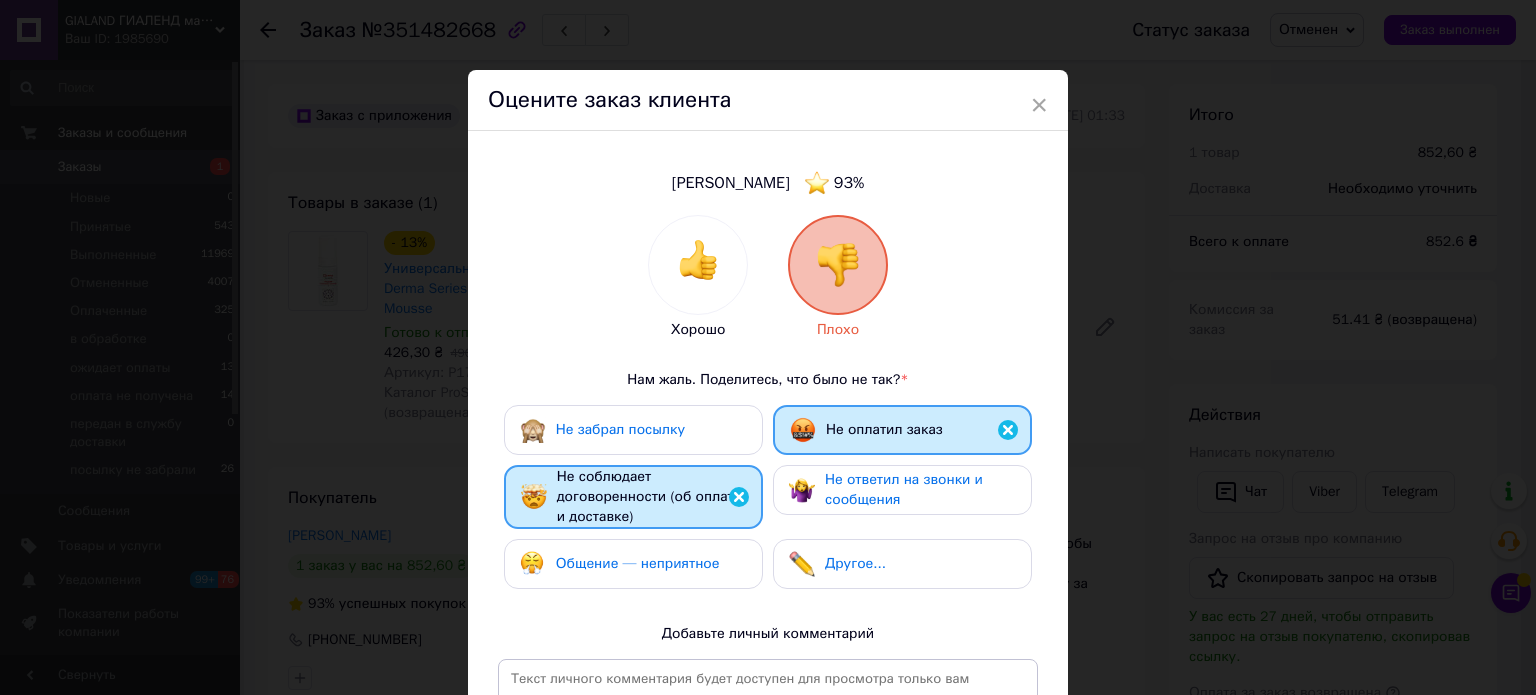 click on "Не ответил на звонки и сообщения" at bounding box center [904, 489] 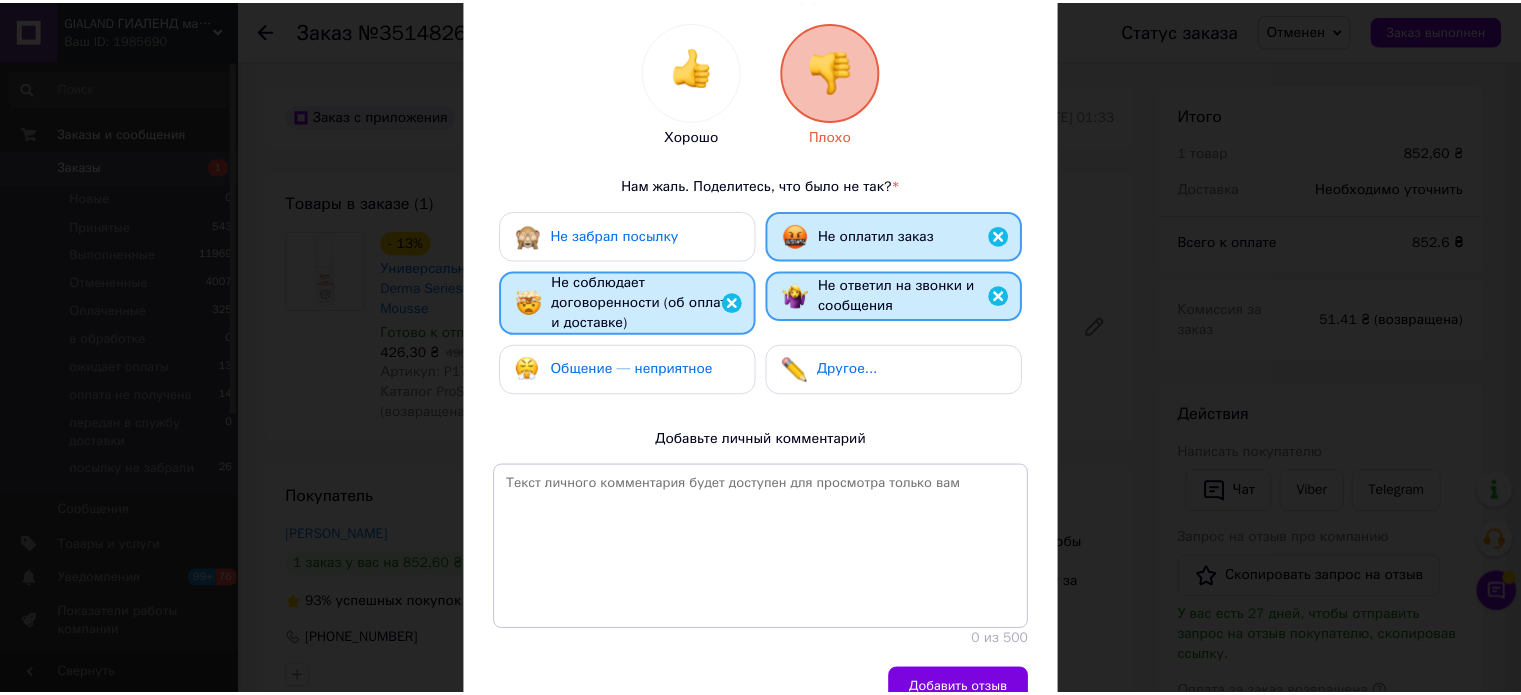 scroll, scrollTop: 296, scrollLeft: 0, axis: vertical 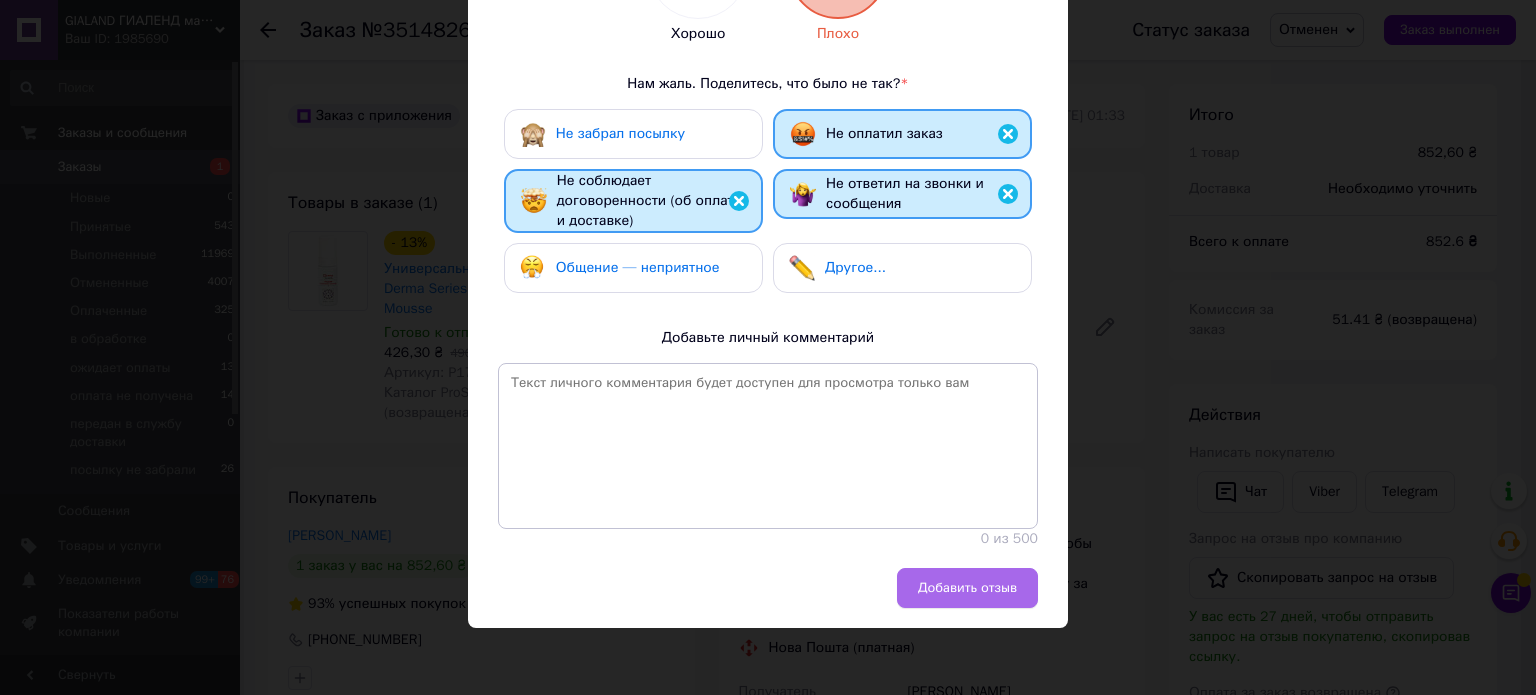click on "Добавить отзыв" at bounding box center [967, 588] 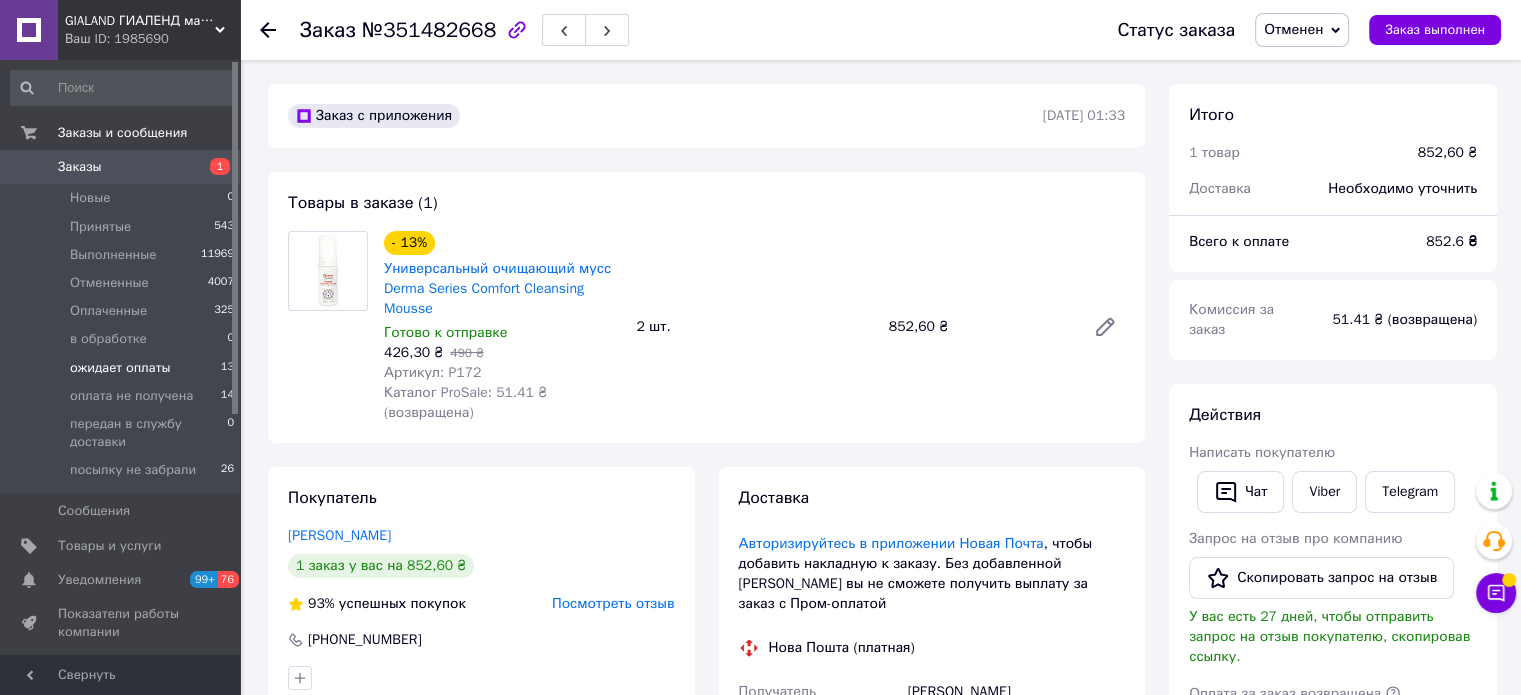 click on "ожидает оплаты" at bounding box center (120, 368) 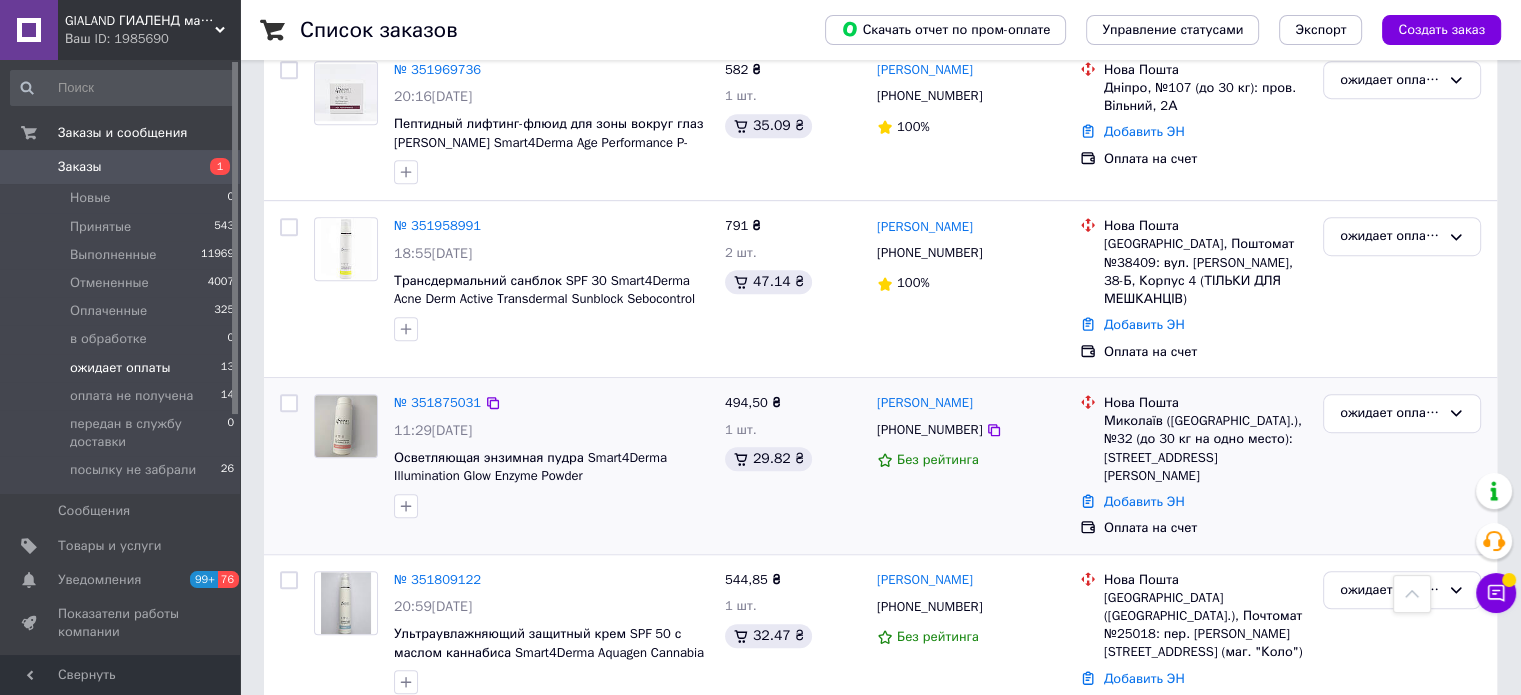 scroll, scrollTop: 1280, scrollLeft: 0, axis: vertical 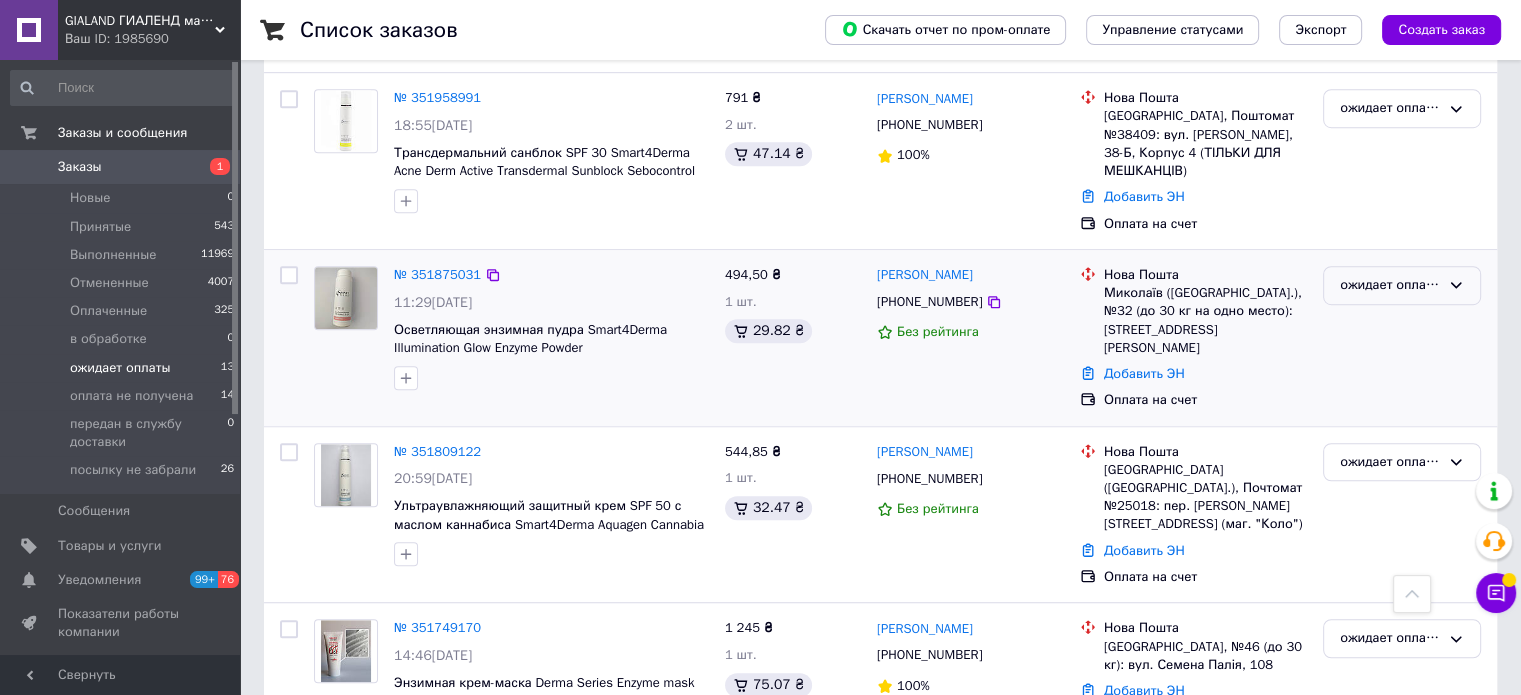 click on "ожидает оплаты" at bounding box center (1390, 285) 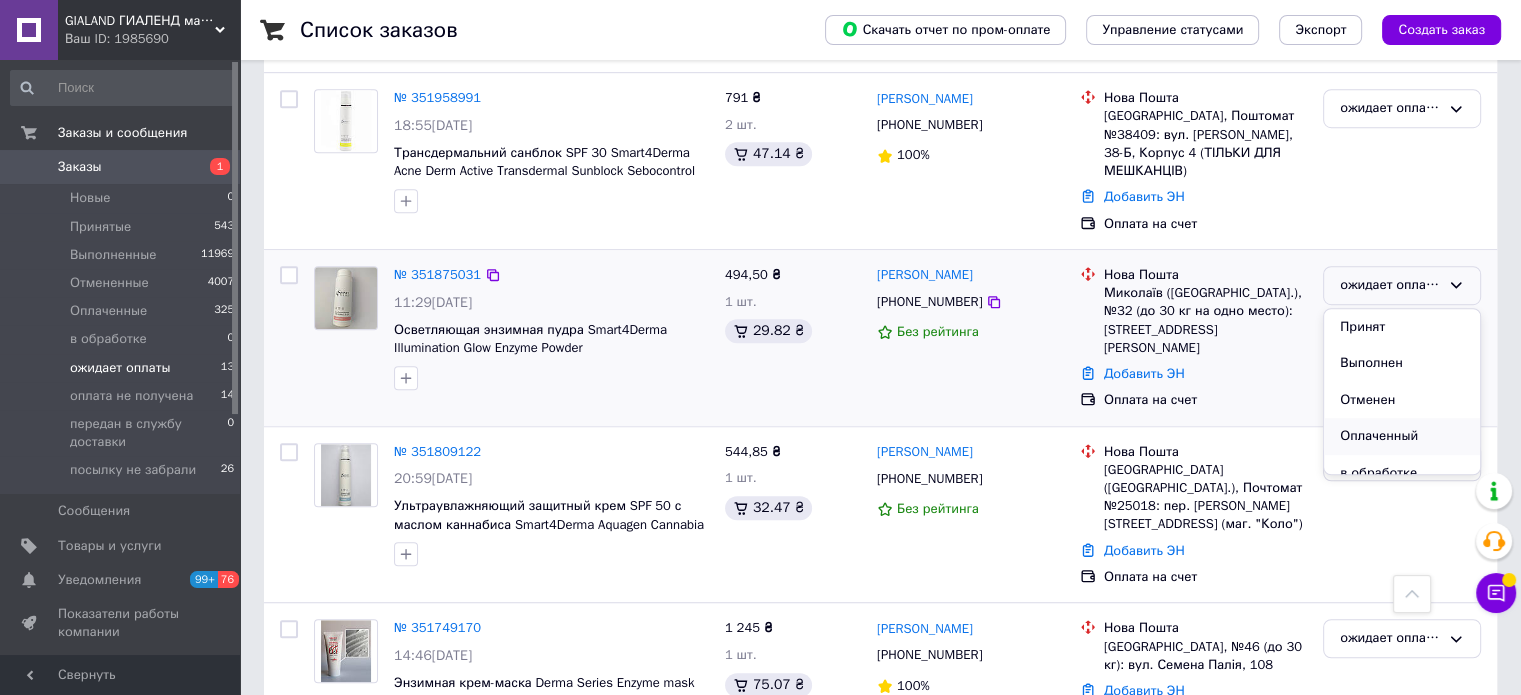 click on "Оплаченный" at bounding box center [1402, 436] 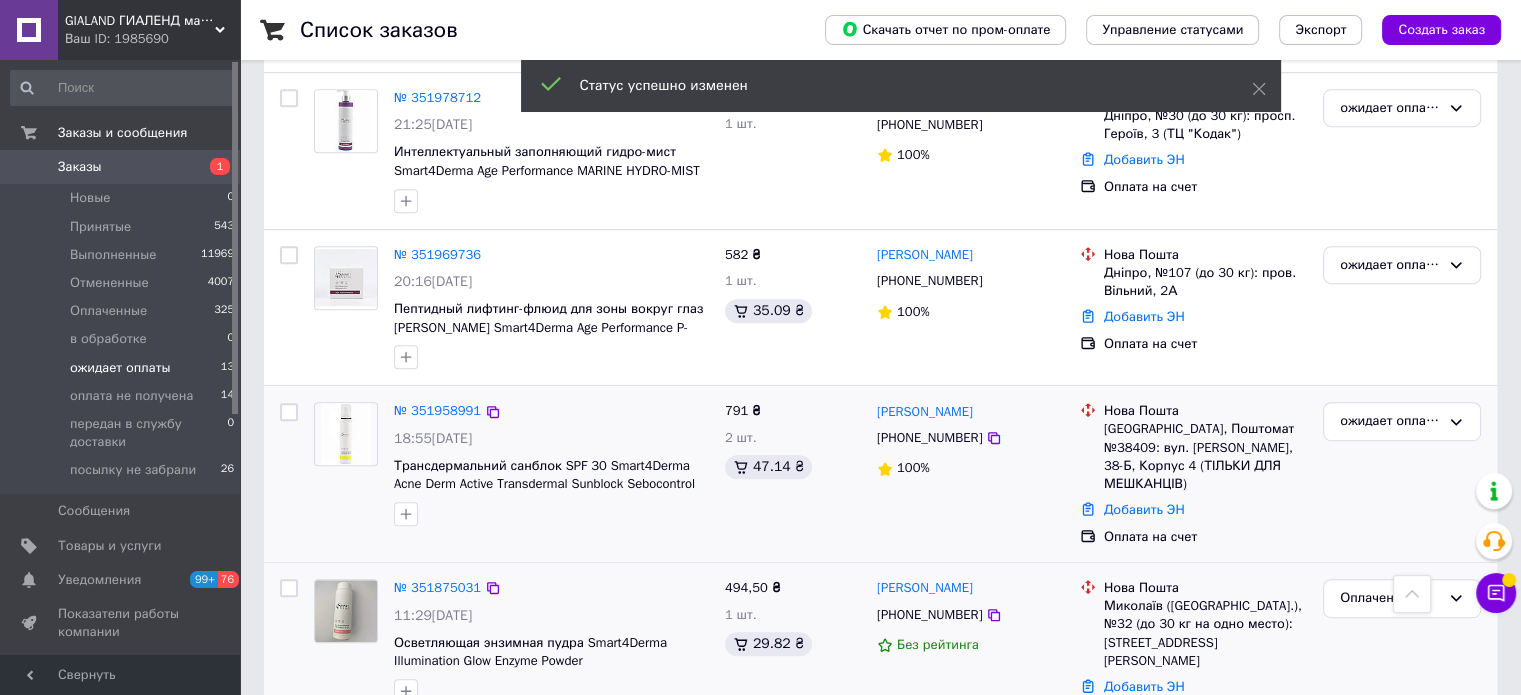 scroll, scrollTop: 880, scrollLeft: 0, axis: vertical 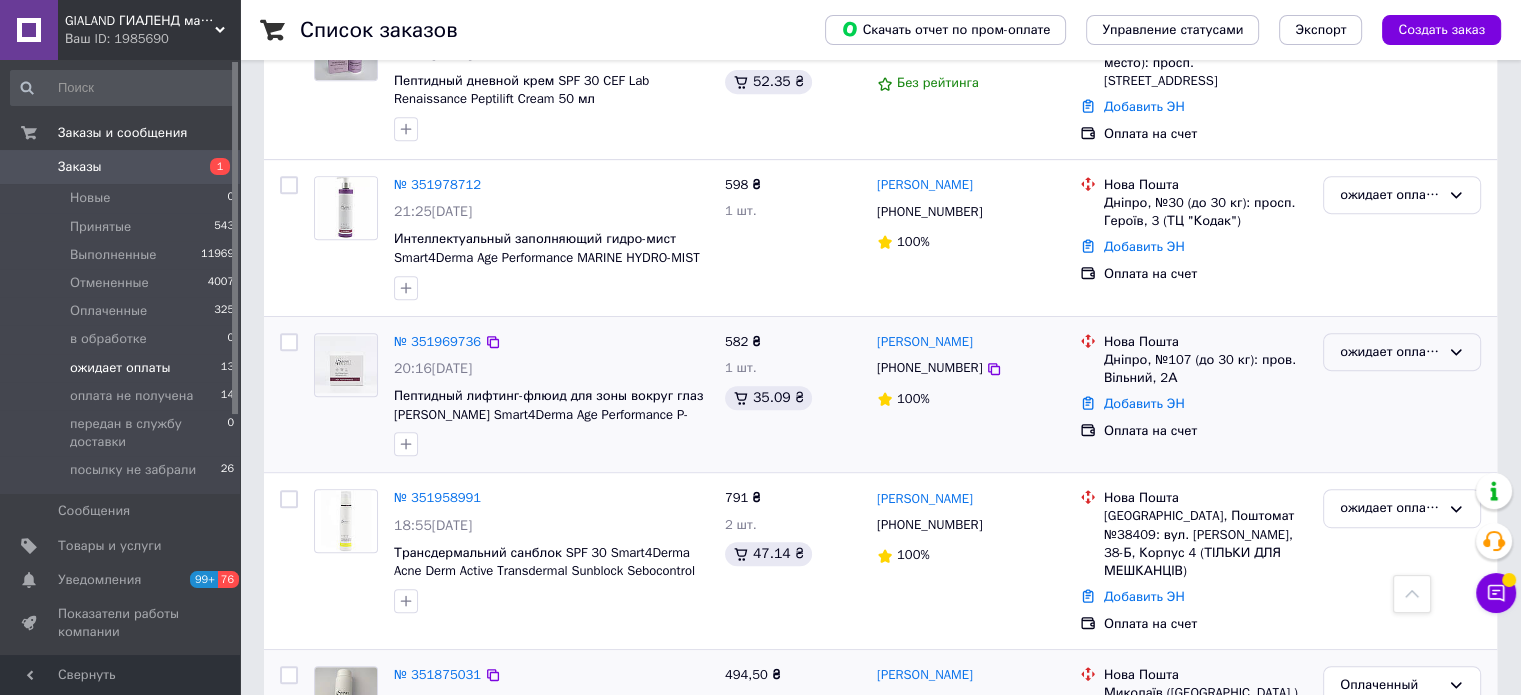 click on "ожидает оплаты" at bounding box center (1390, 352) 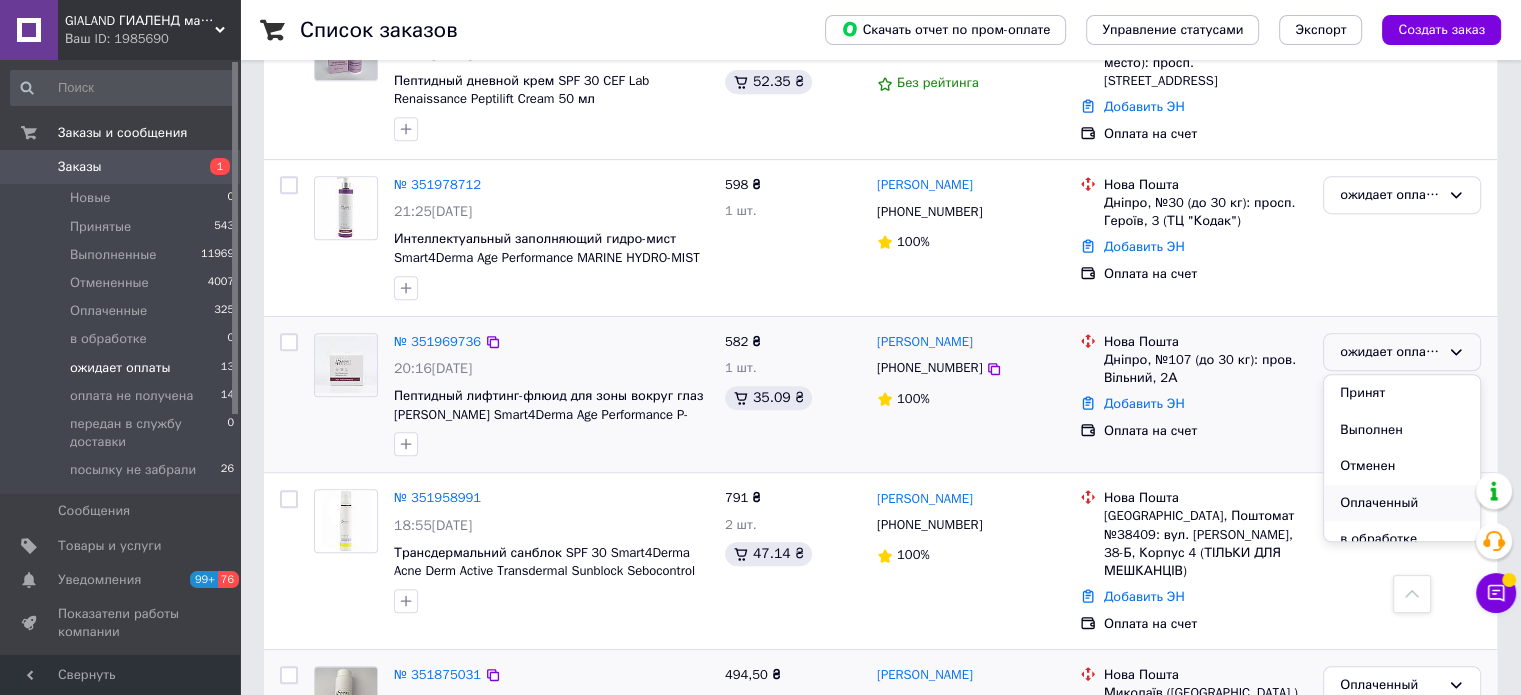 click on "Оплаченный" at bounding box center [1402, 503] 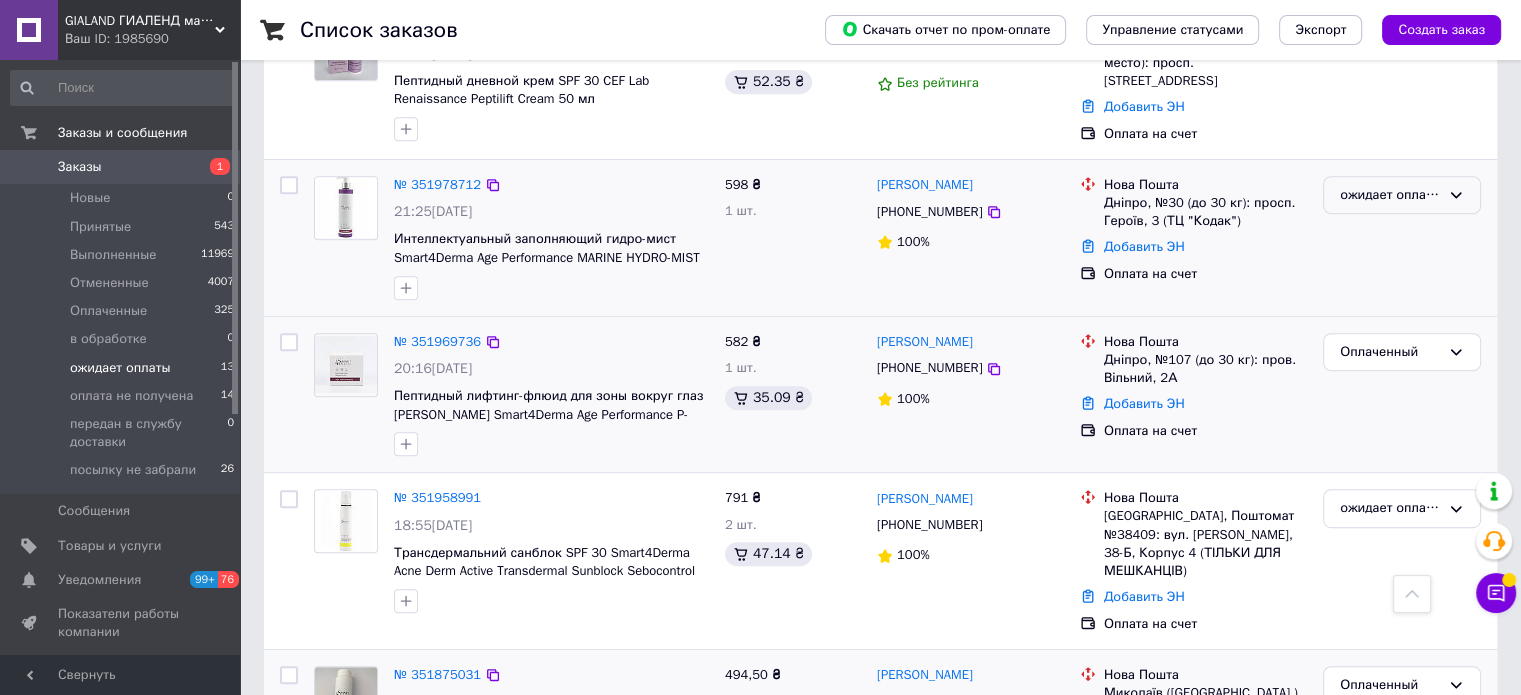 click on "ожидает оплаты" at bounding box center (1390, 195) 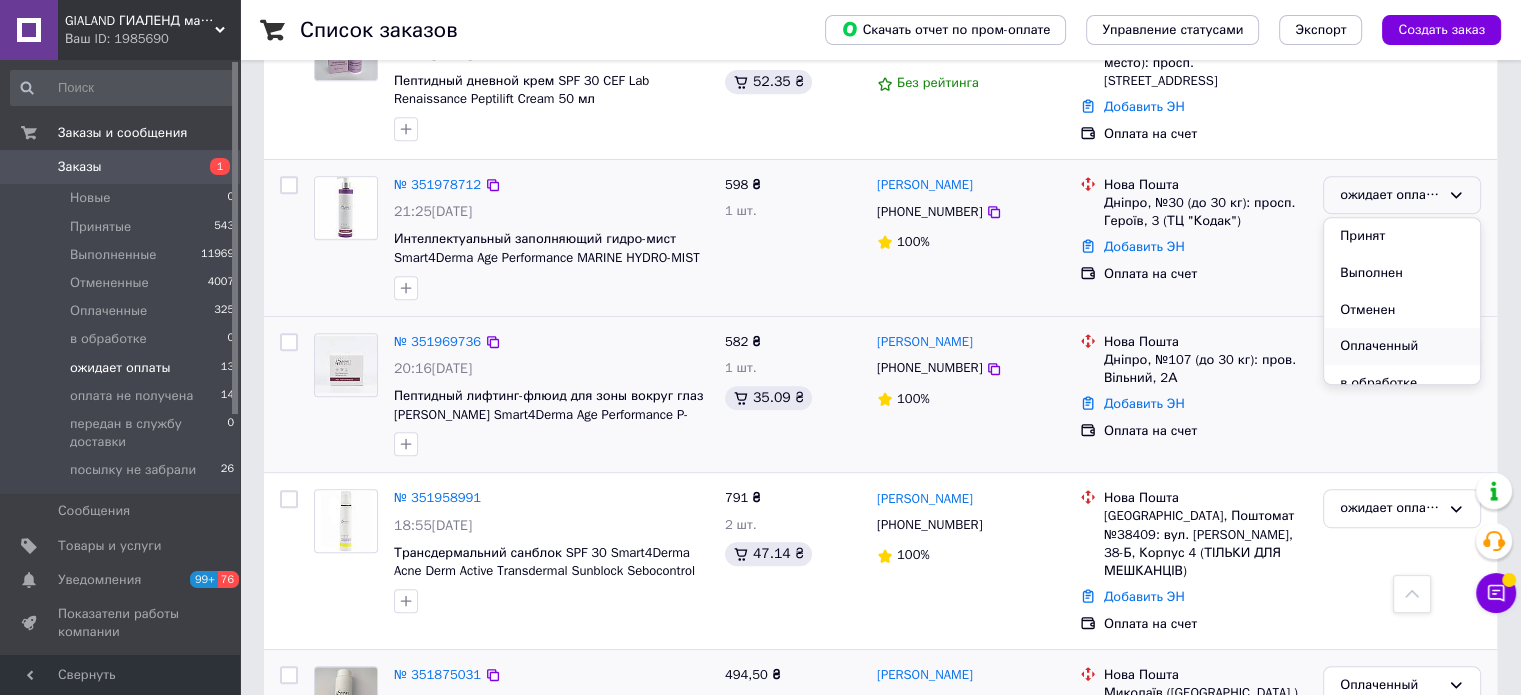 click on "Оплаченный" at bounding box center [1402, 346] 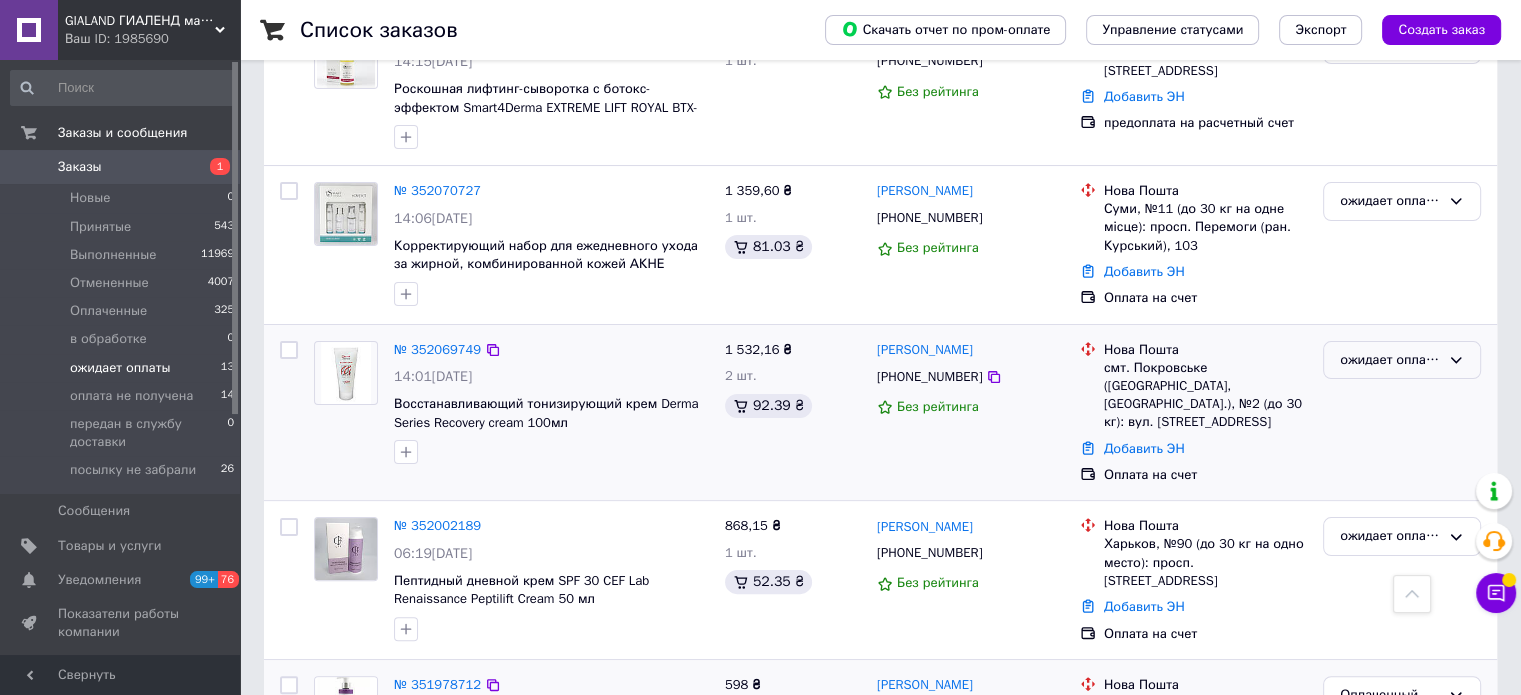scroll, scrollTop: 180, scrollLeft: 0, axis: vertical 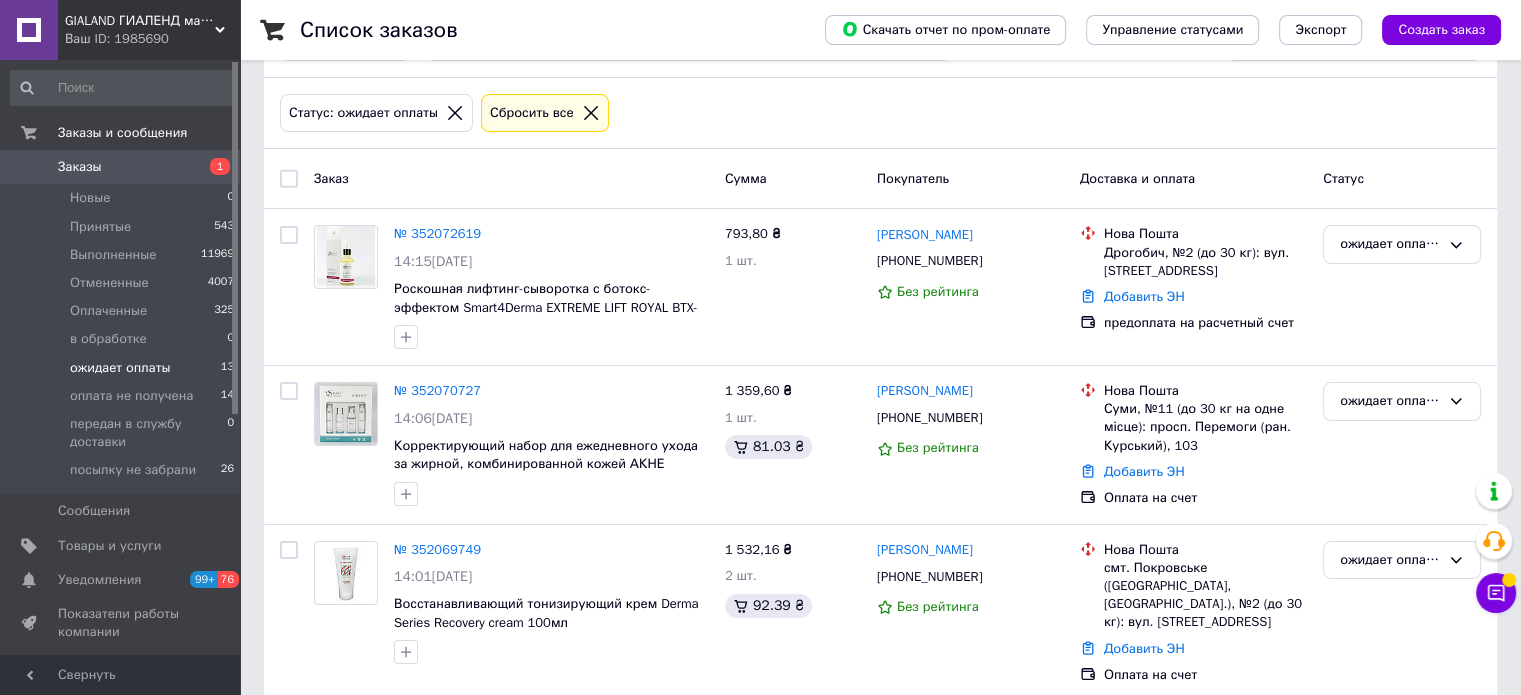 click on "Заказы" at bounding box center [80, 167] 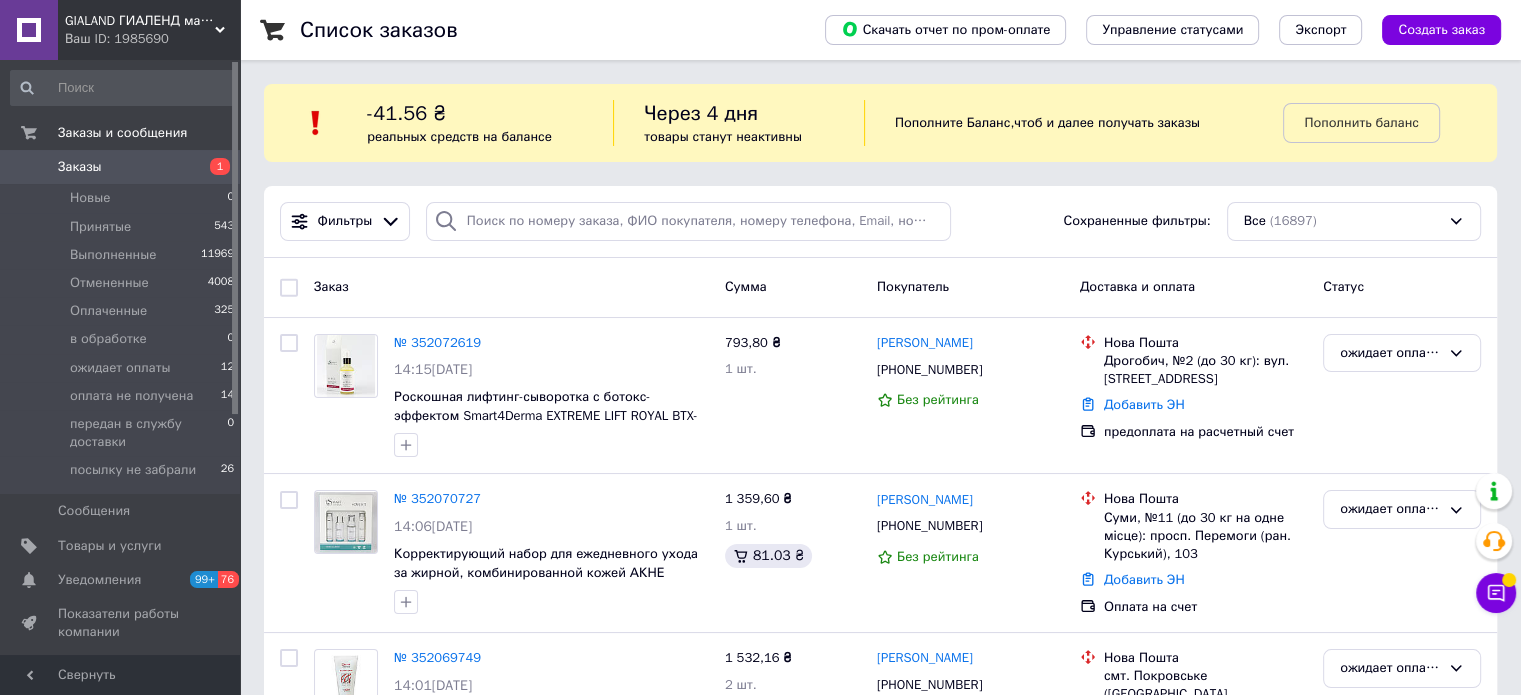 click on "Заказы" at bounding box center (80, 167) 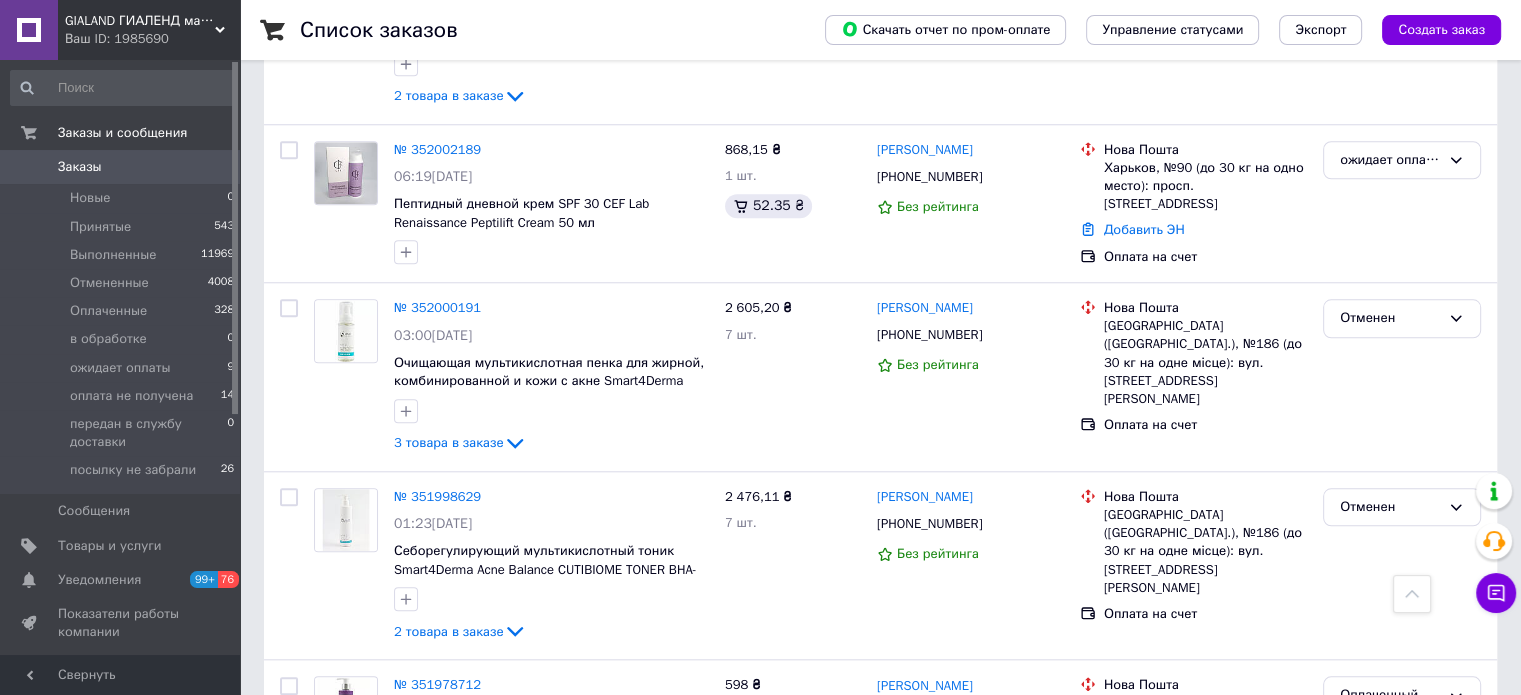 scroll, scrollTop: 2000, scrollLeft: 0, axis: vertical 